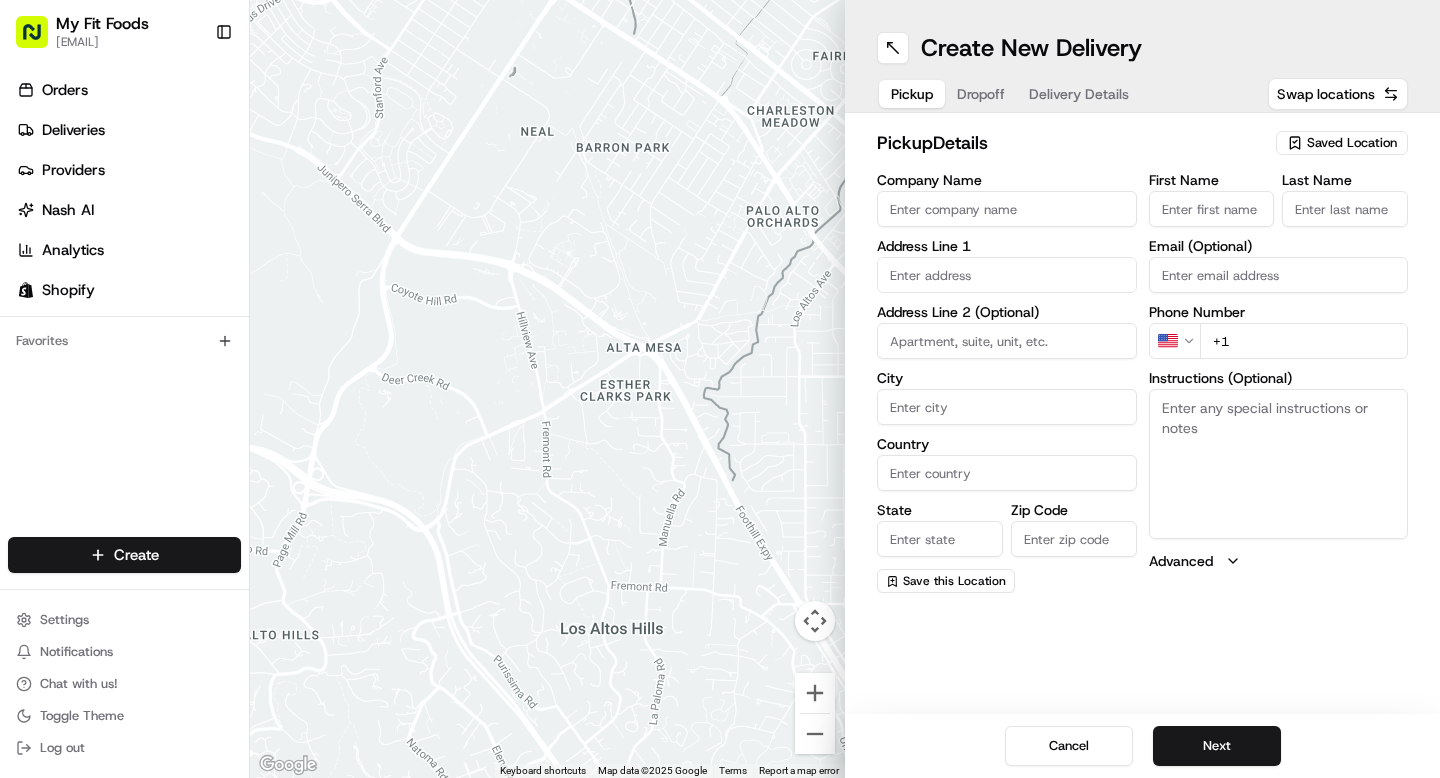 scroll, scrollTop: 0, scrollLeft: 0, axis: both 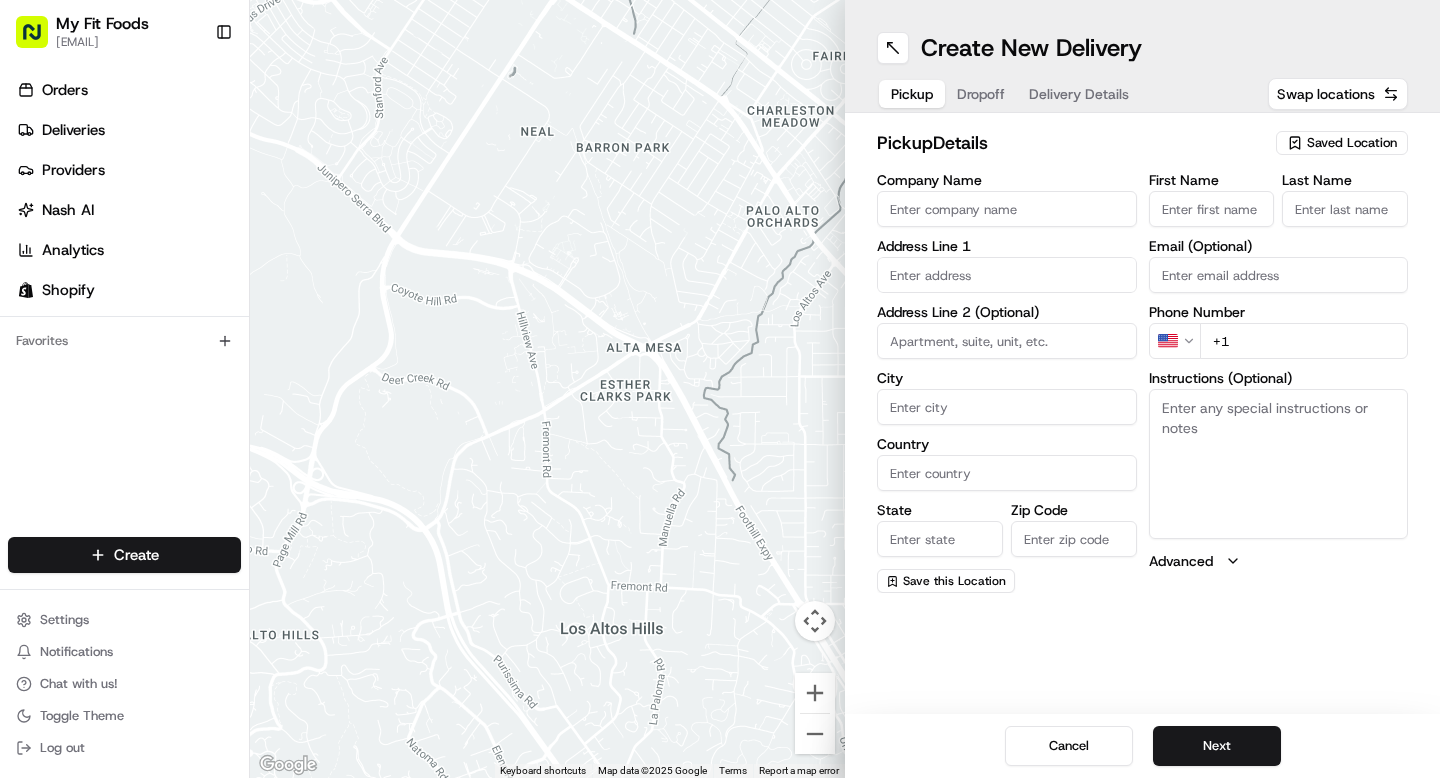 click on "Instructions (Optional)" at bounding box center [1279, 464] 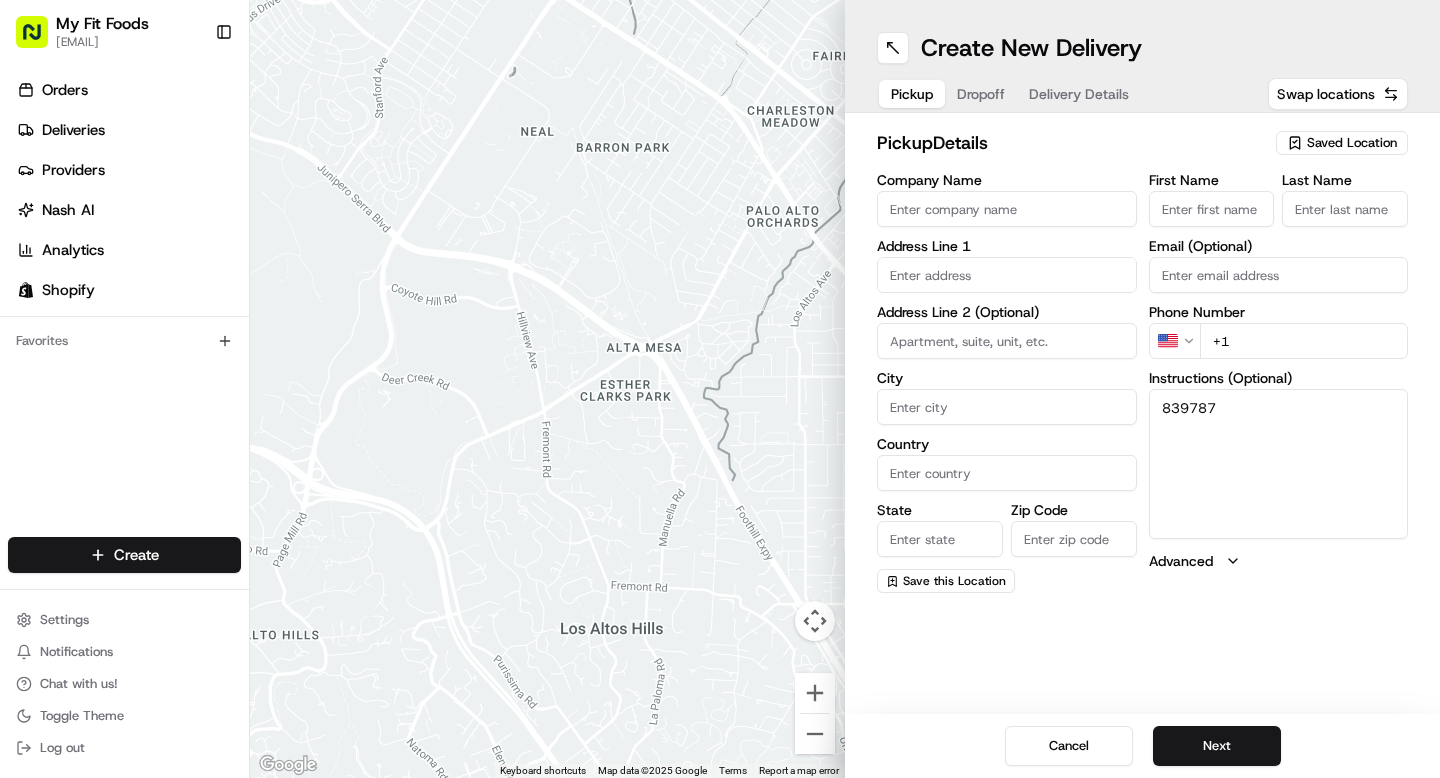 type on "839787" 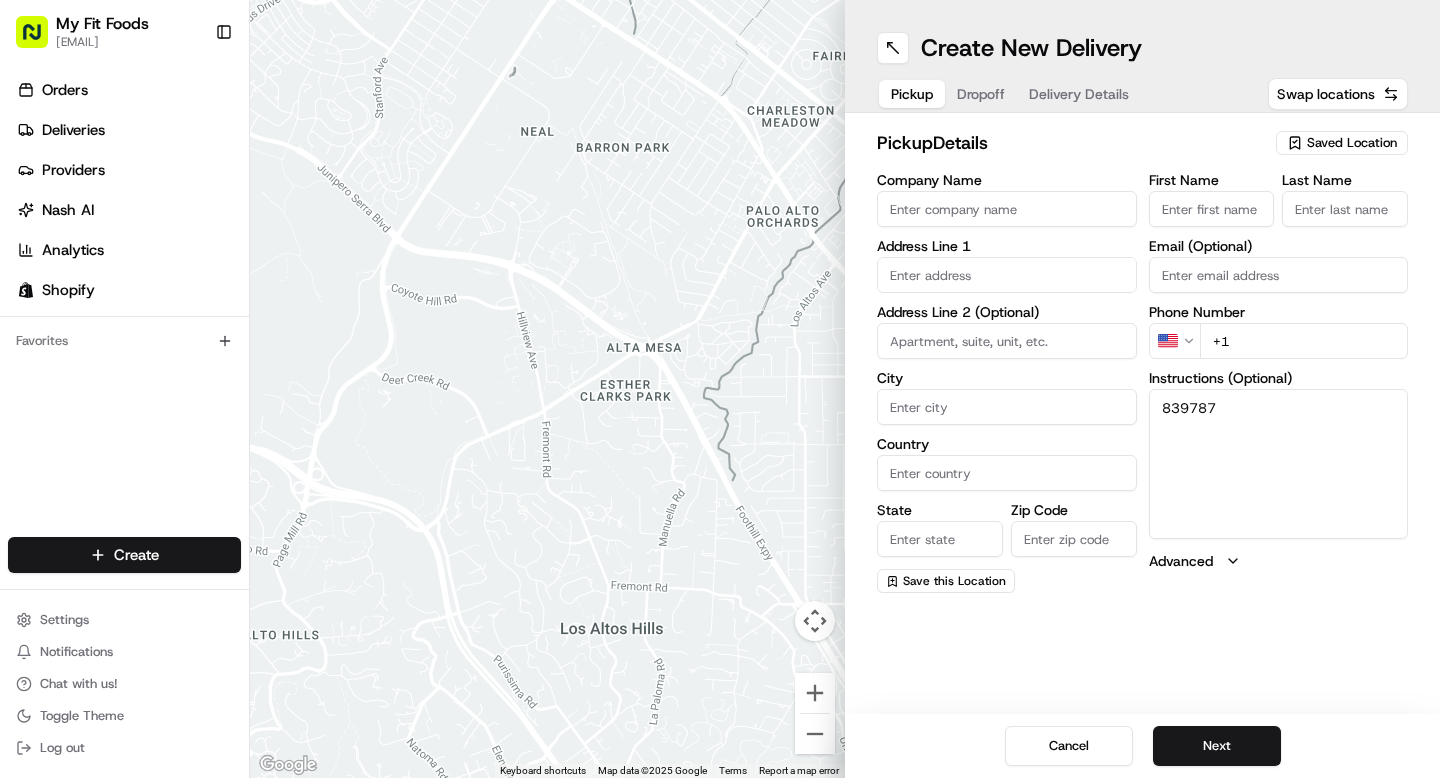 click on "Saved Location" at bounding box center (1352, 143) 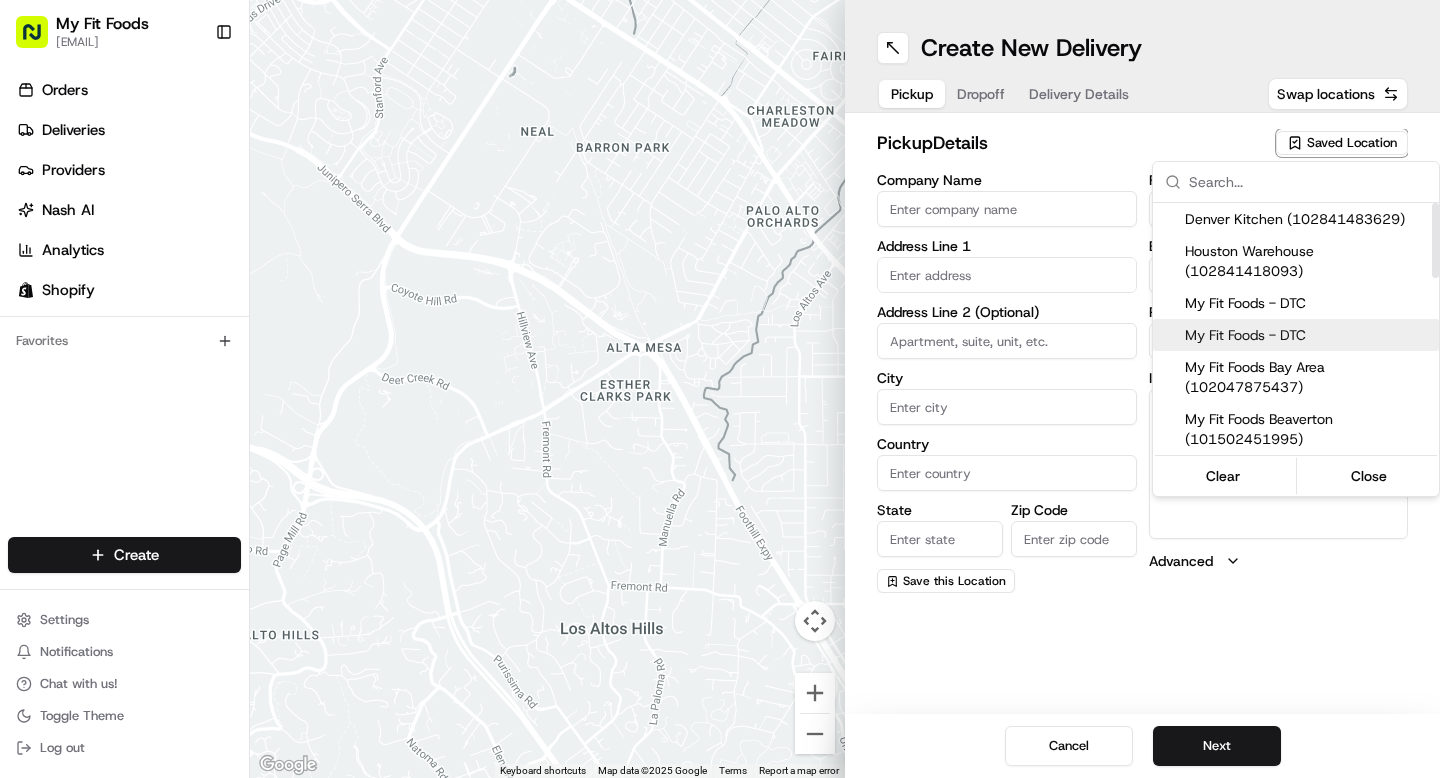 click on "My Fit Foods - DTC" at bounding box center (1308, 335) 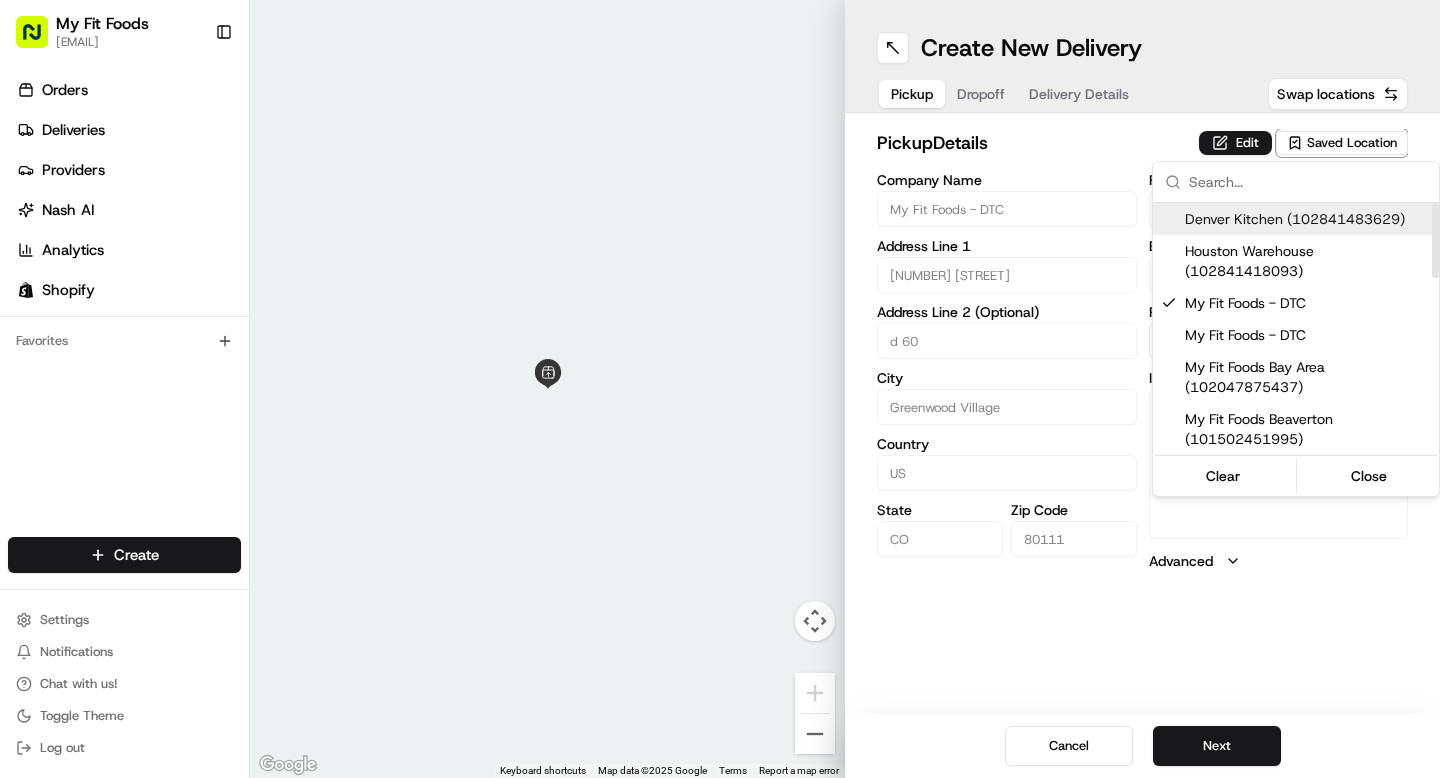 click on "Company Name My Fit Foods - DTC Address Line 1 [NUMBER] [STREET] d [NUMBER] [CITY] [COUNTRY]" at bounding box center (720, 389) 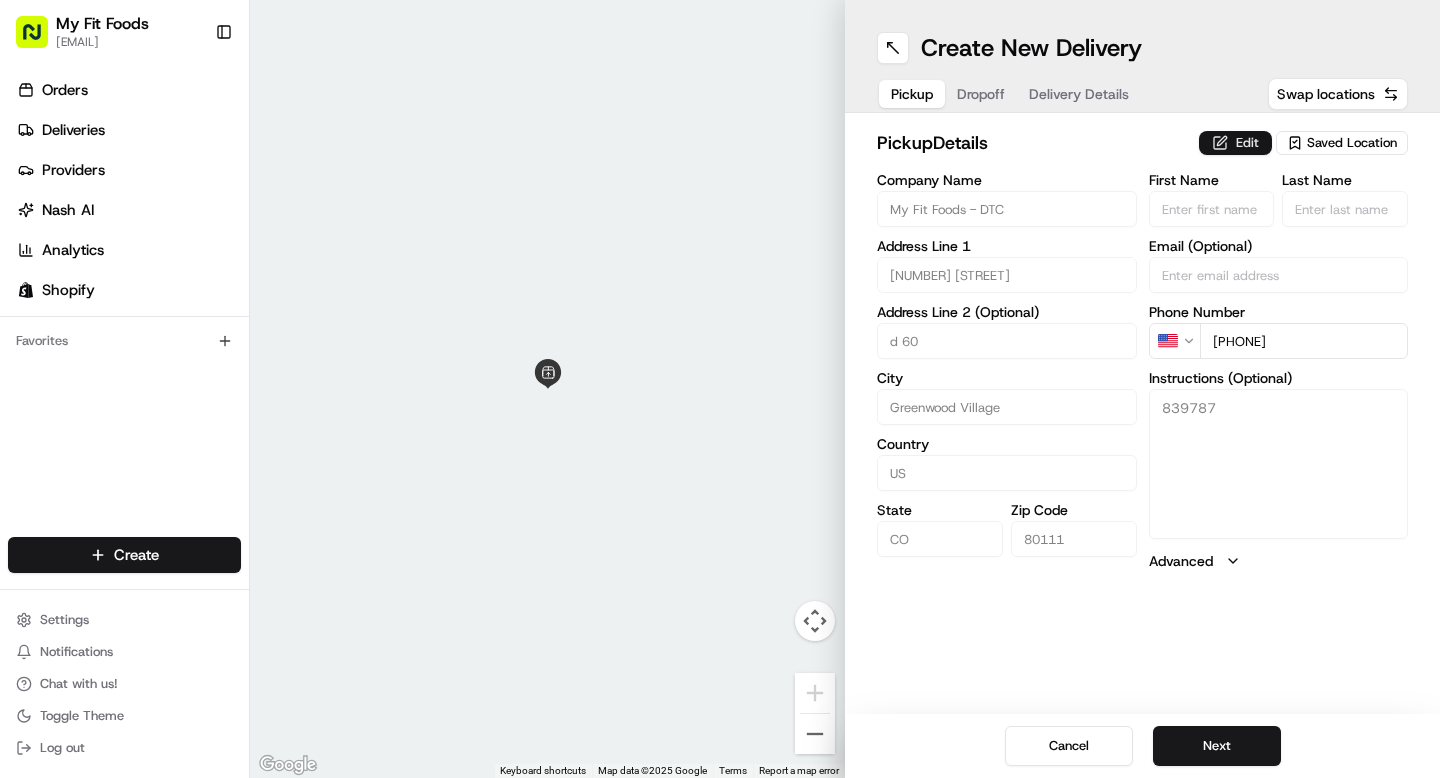 click on "Edit" at bounding box center (1235, 143) 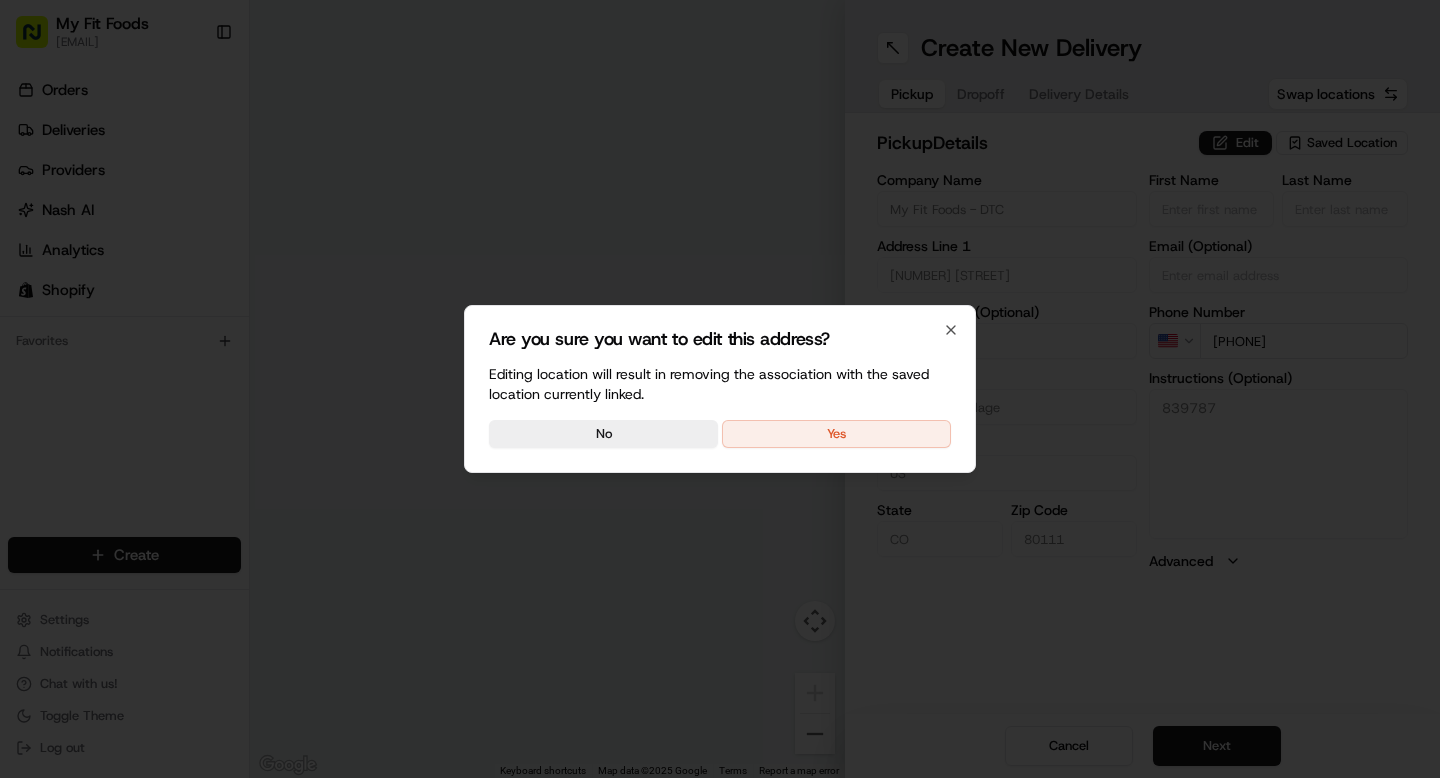 click on "Yes" at bounding box center [836, 434] 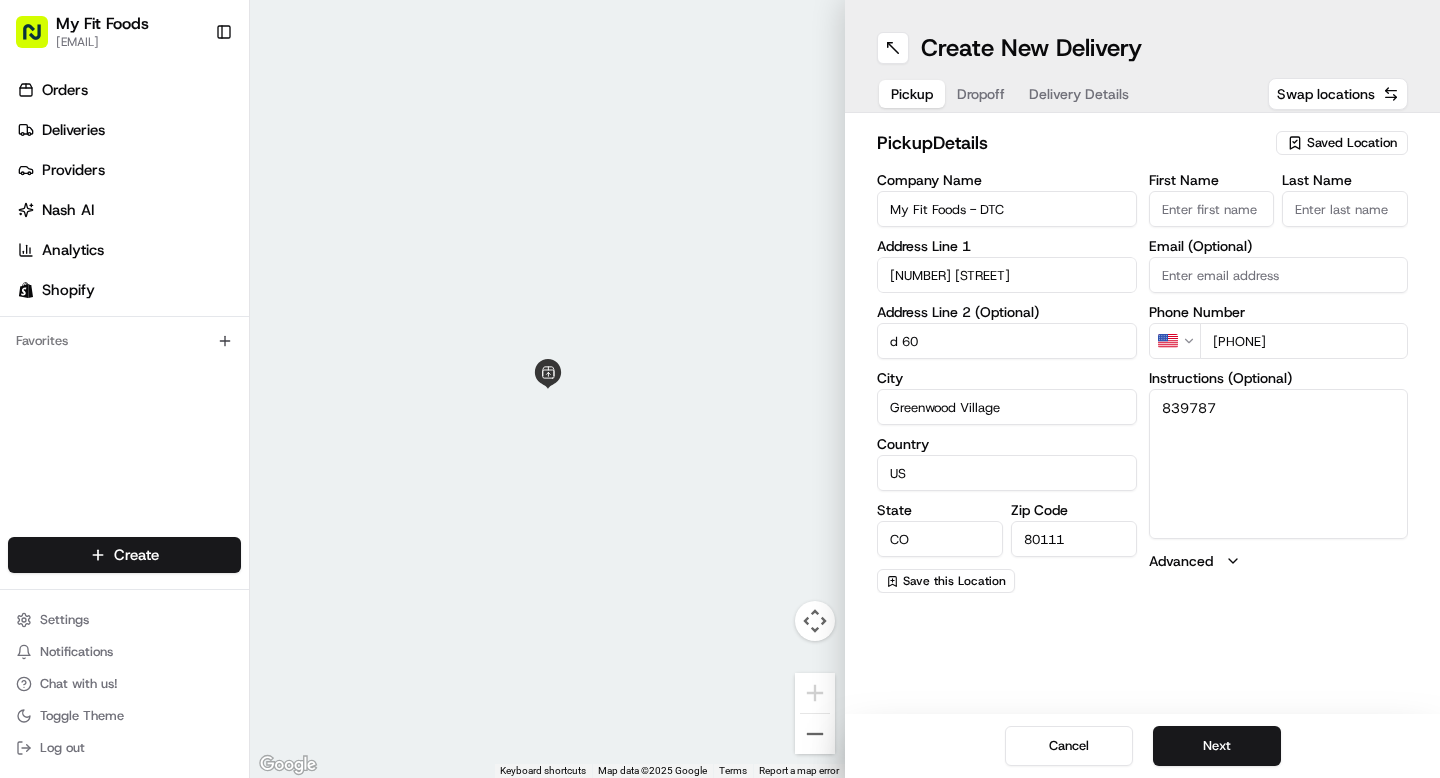 click on "839787" at bounding box center [1279, 464] 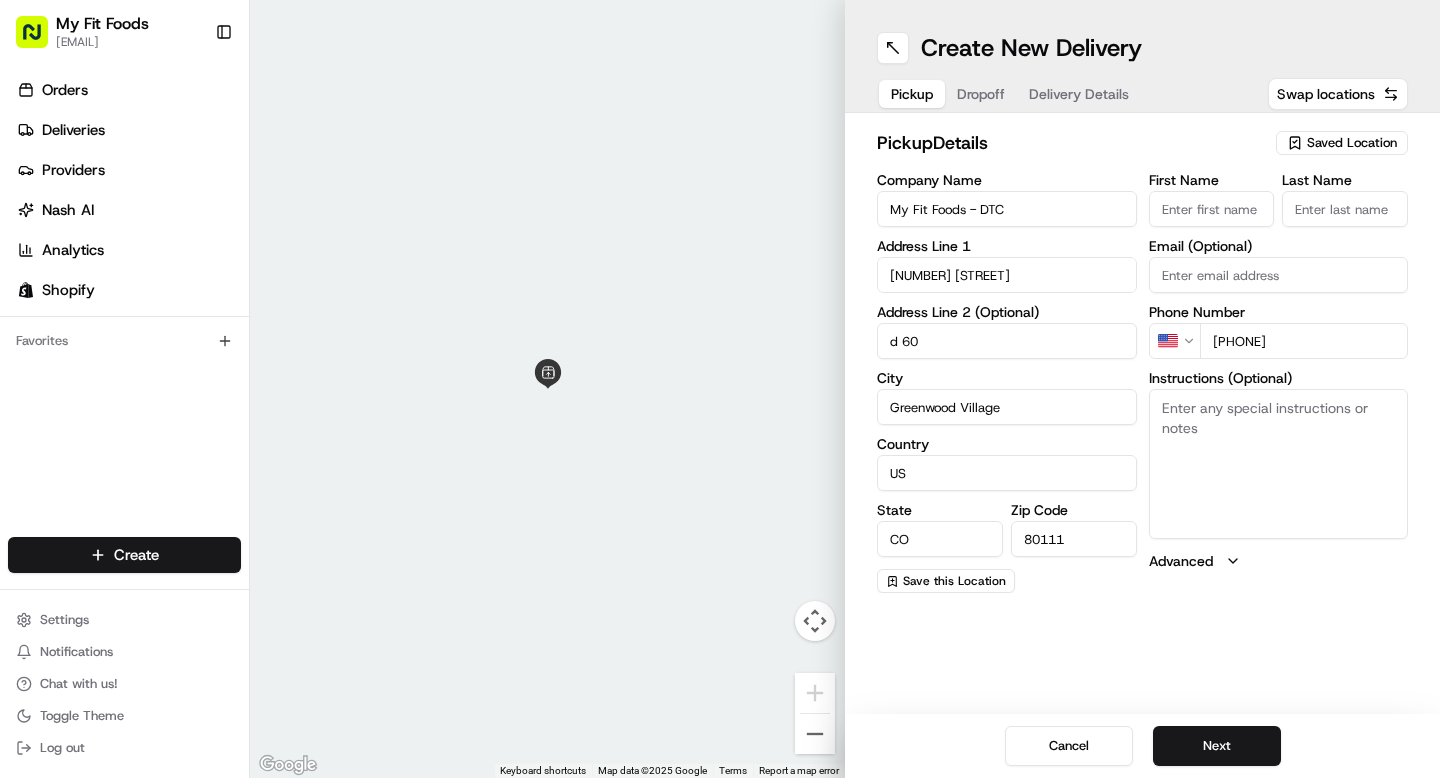 paste on "[NUMBER] [STREET]
[CITY] [STATE] [ZIP]" 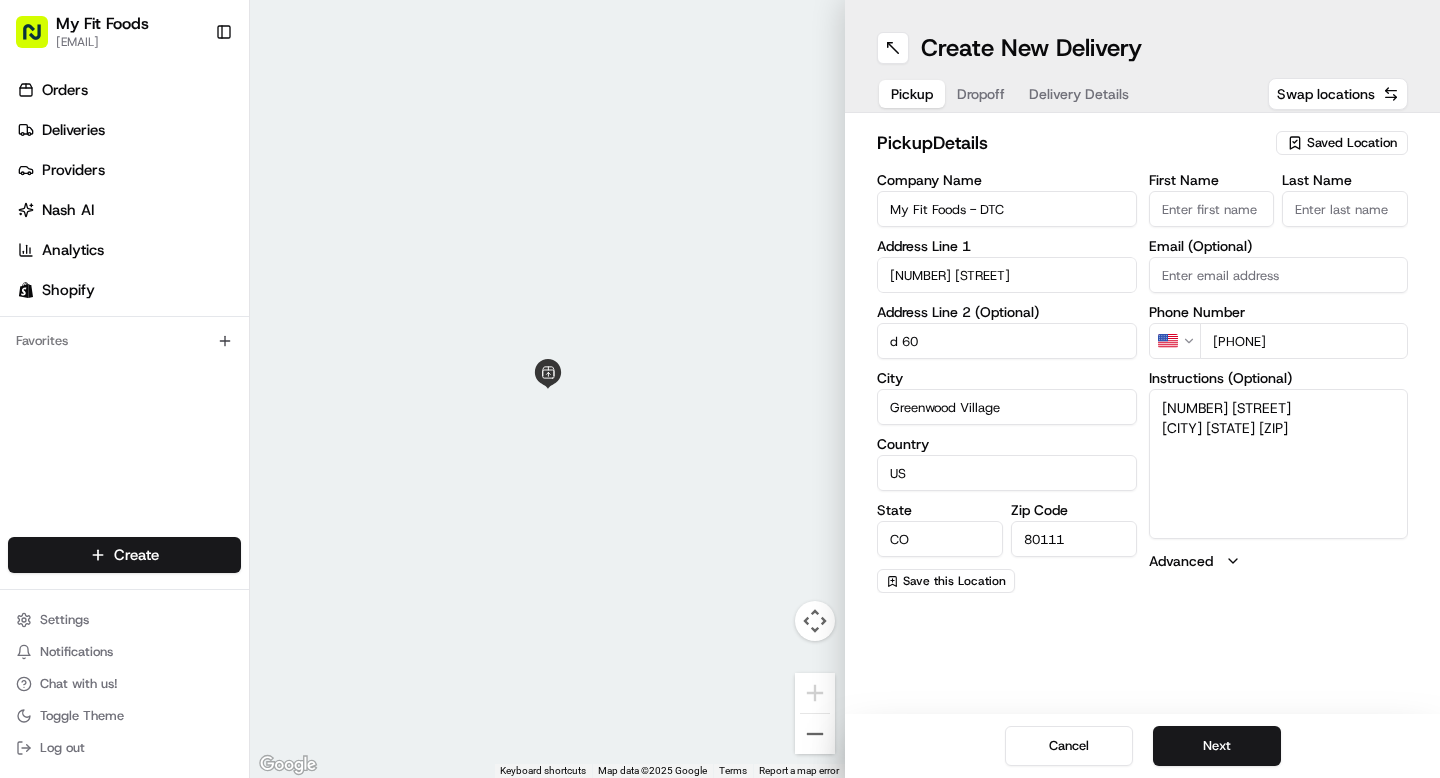 drag, startPoint x: 1314, startPoint y: 446, endPoint x: 1111, endPoint y: 371, distance: 216.41165 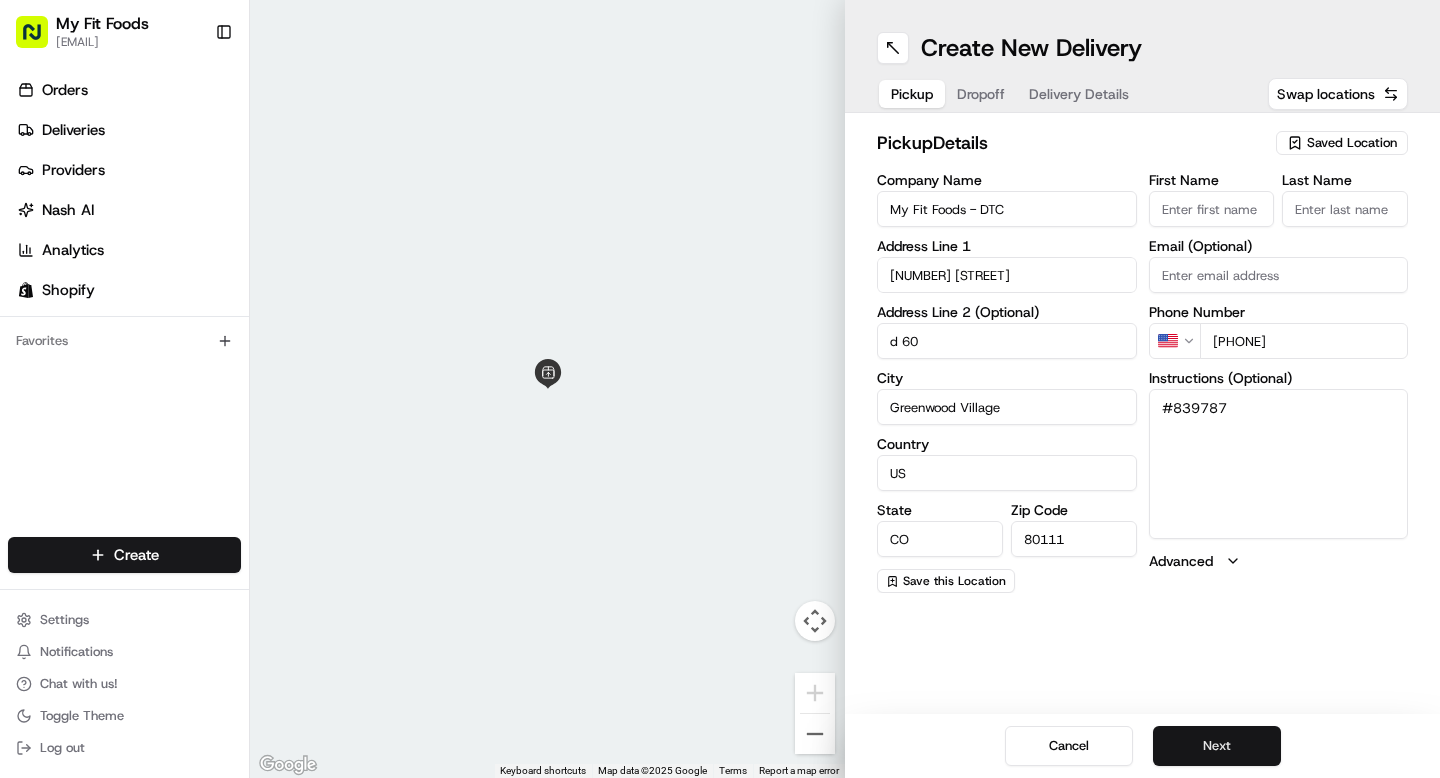 type on "#839787" 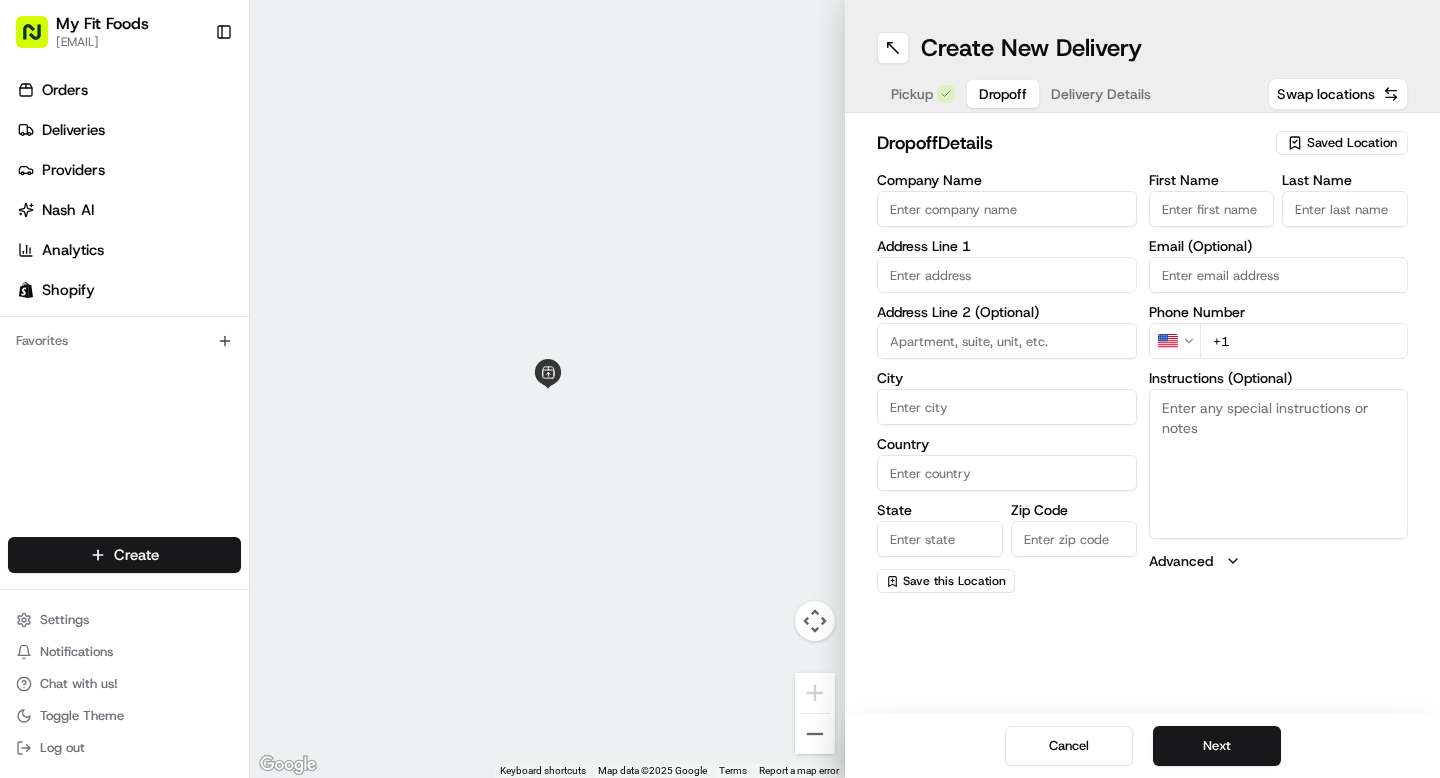 click at bounding box center (1007, 275) 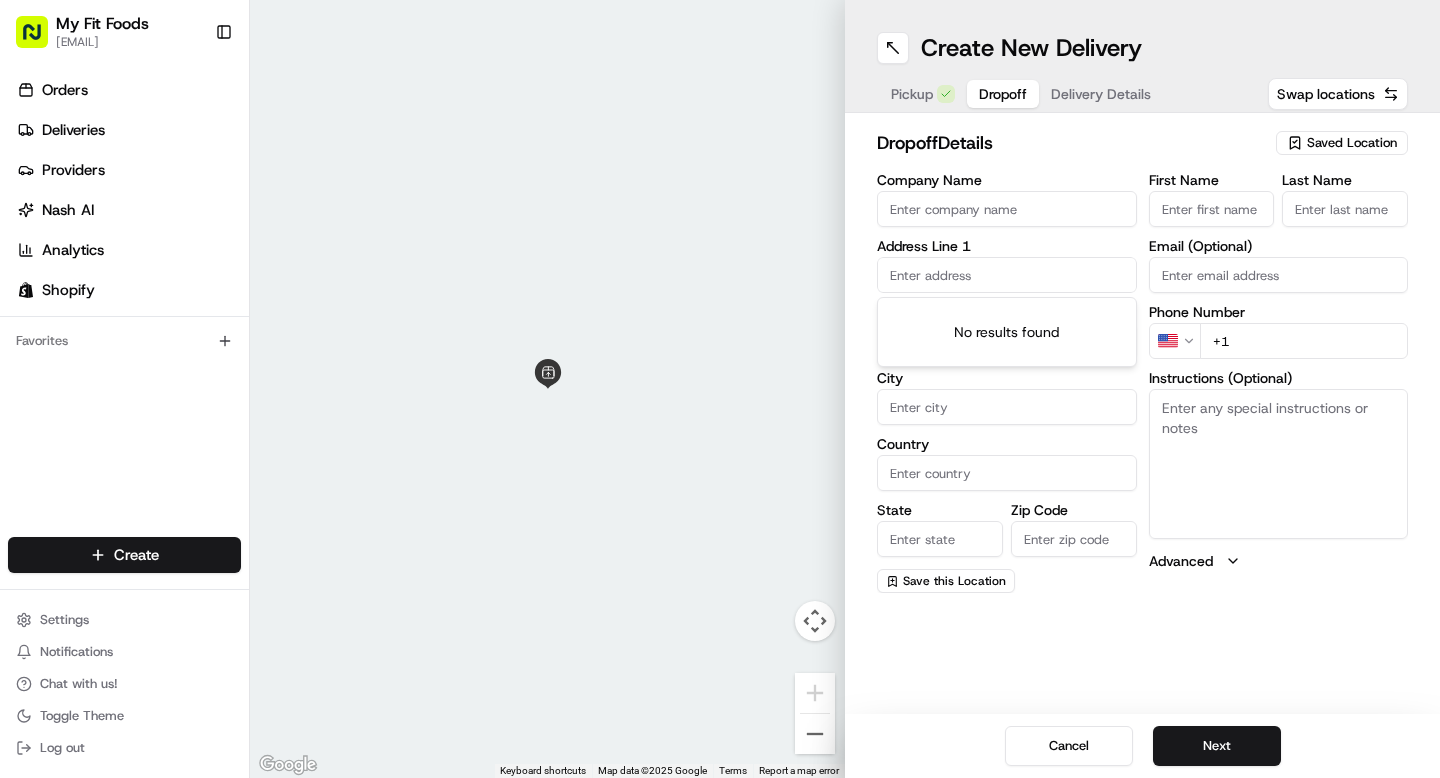paste on "[NUMBER] [STREET] [CITY] [STATE] [ZIP]" 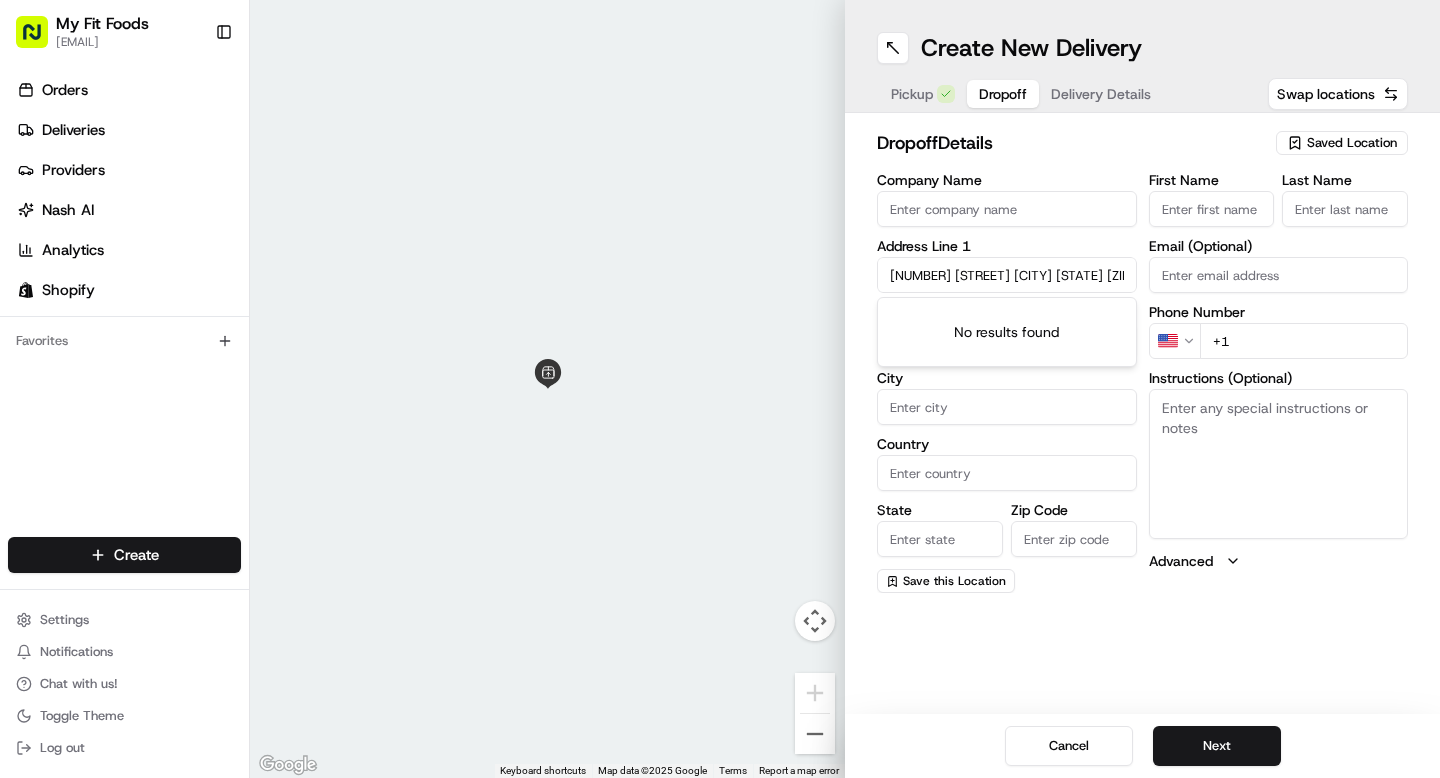 scroll, scrollTop: 0, scrollLeft: 32, axis: horizontal 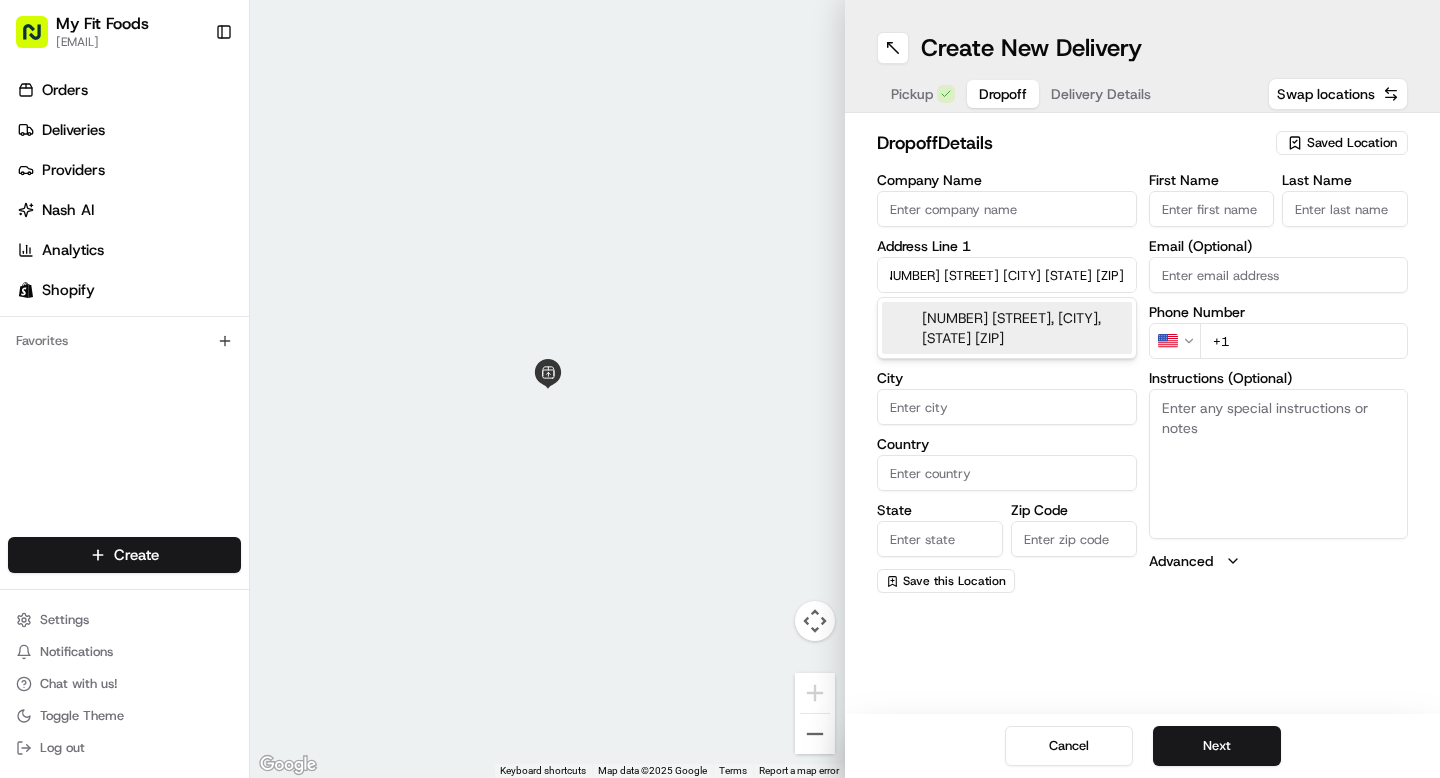 click on "[NUMBER] [STREET], [CITY], [STATE] [ZIP]" at bounding box center (1007, 328) 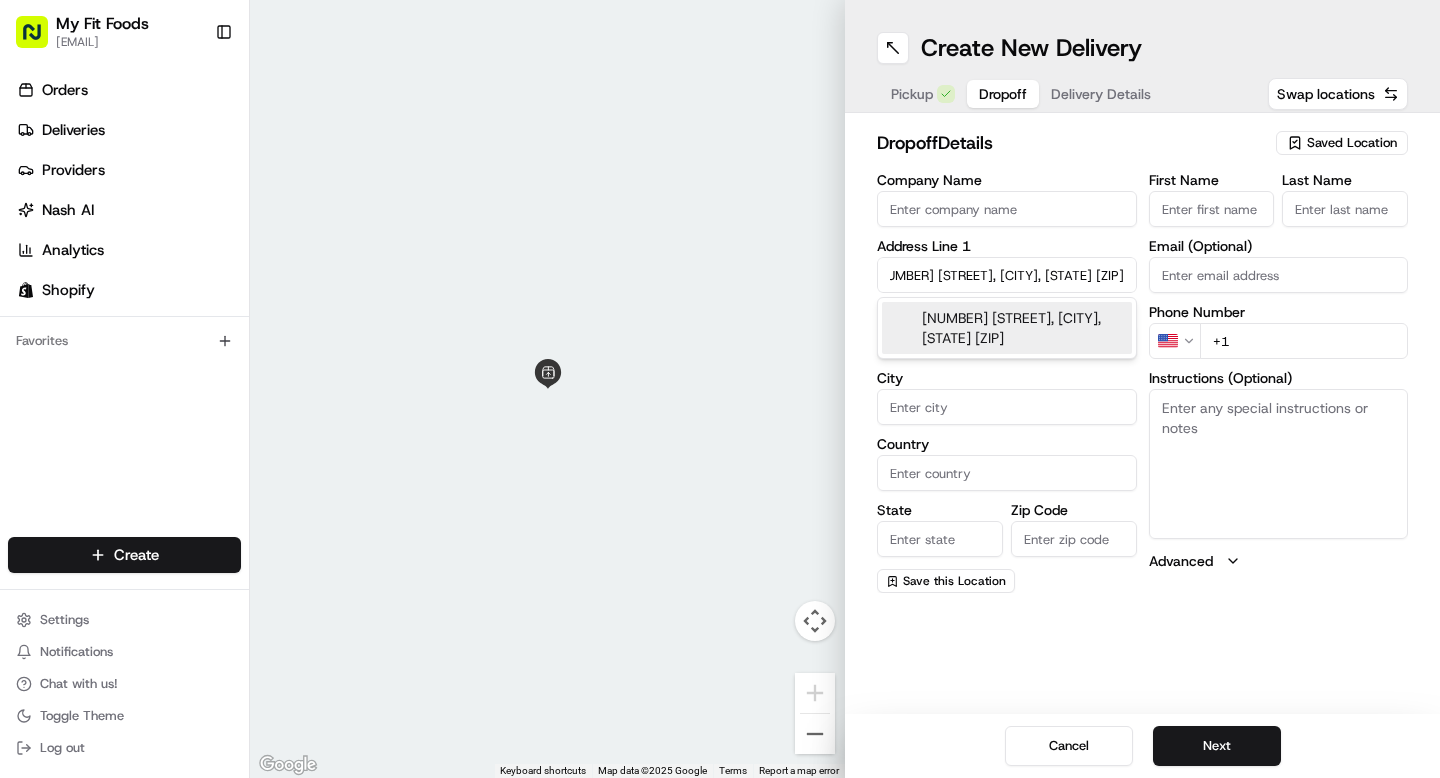 type on "[NUMBER] [STREET], [CITY], [STATE], [COUNTRY]" 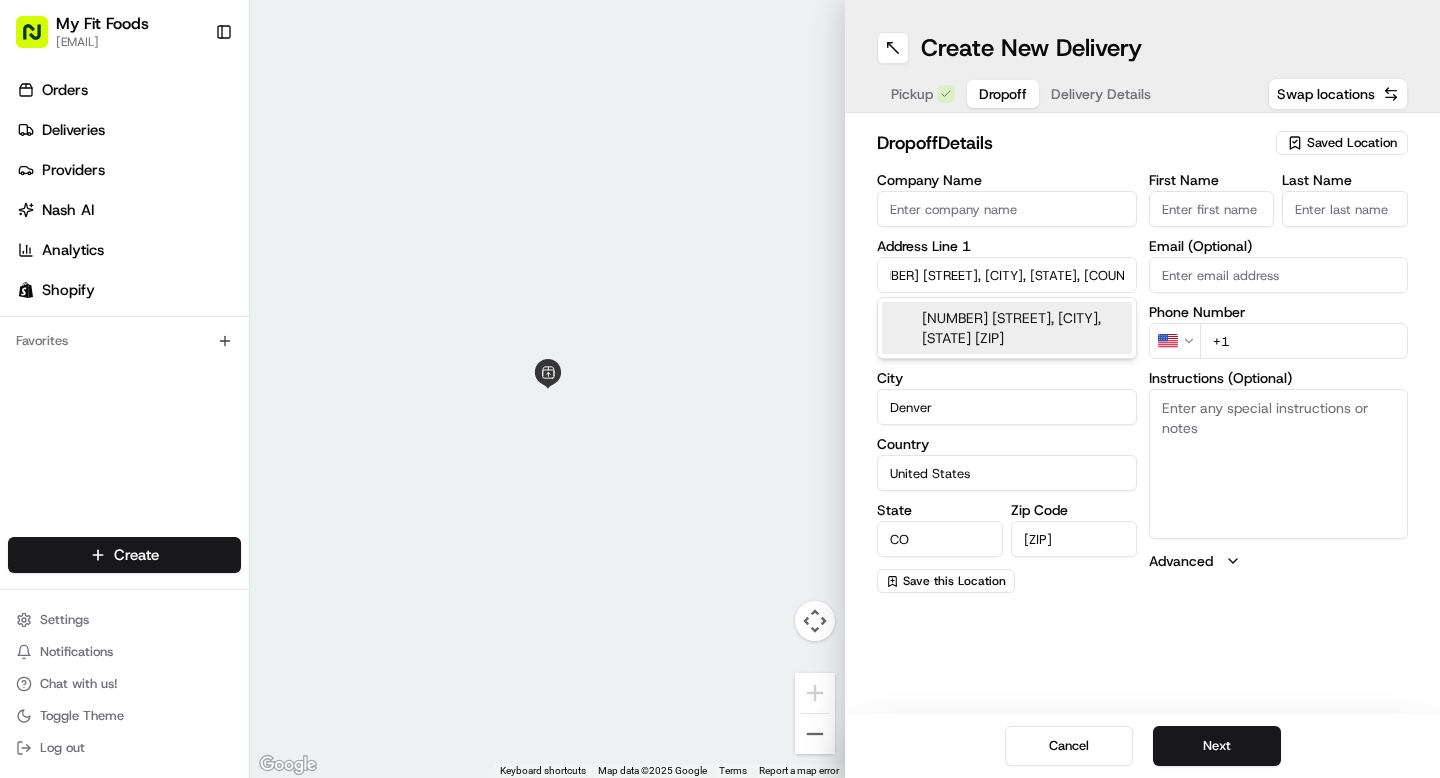 type on "[NUMBER] [STREET]" 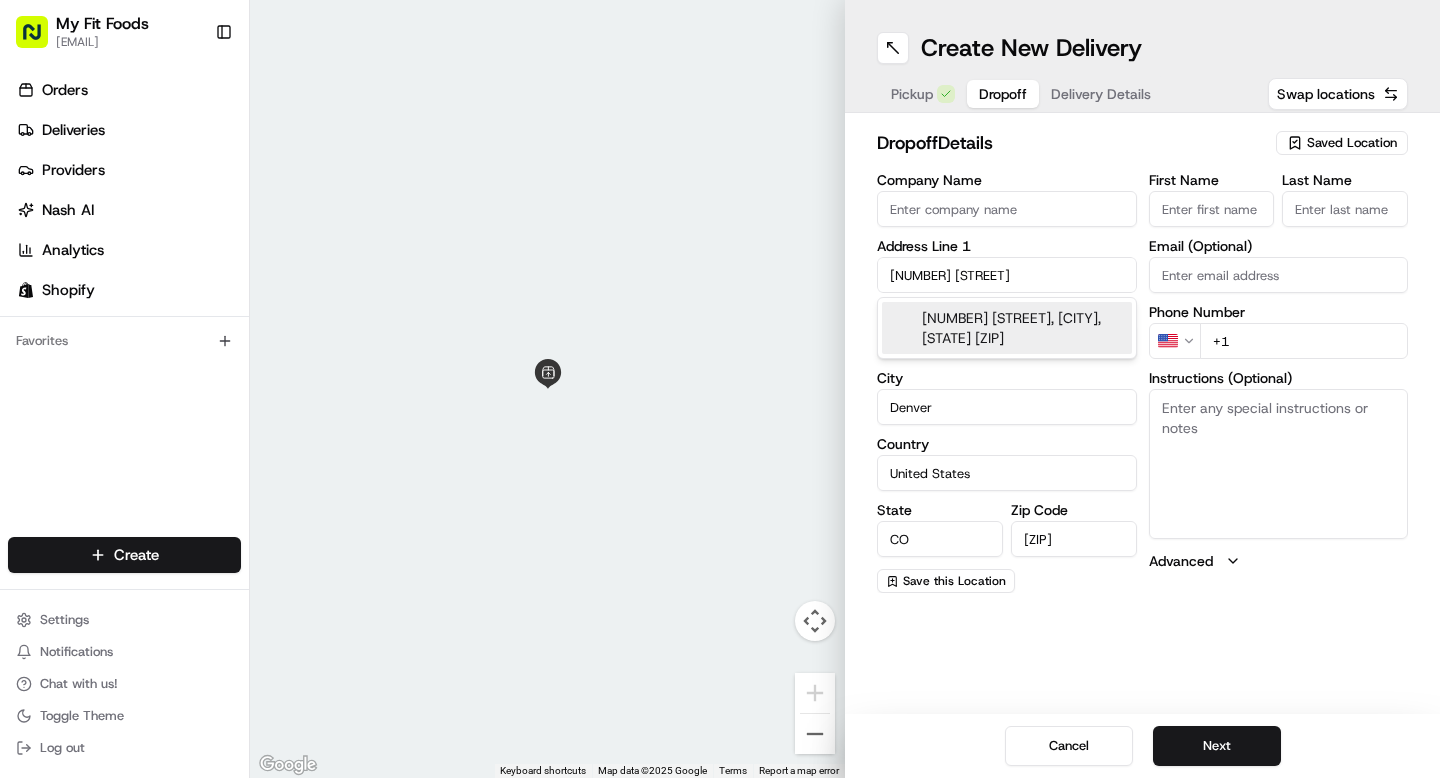 scroll, scrollTop: 0, scrollLeft: 0, axis: both 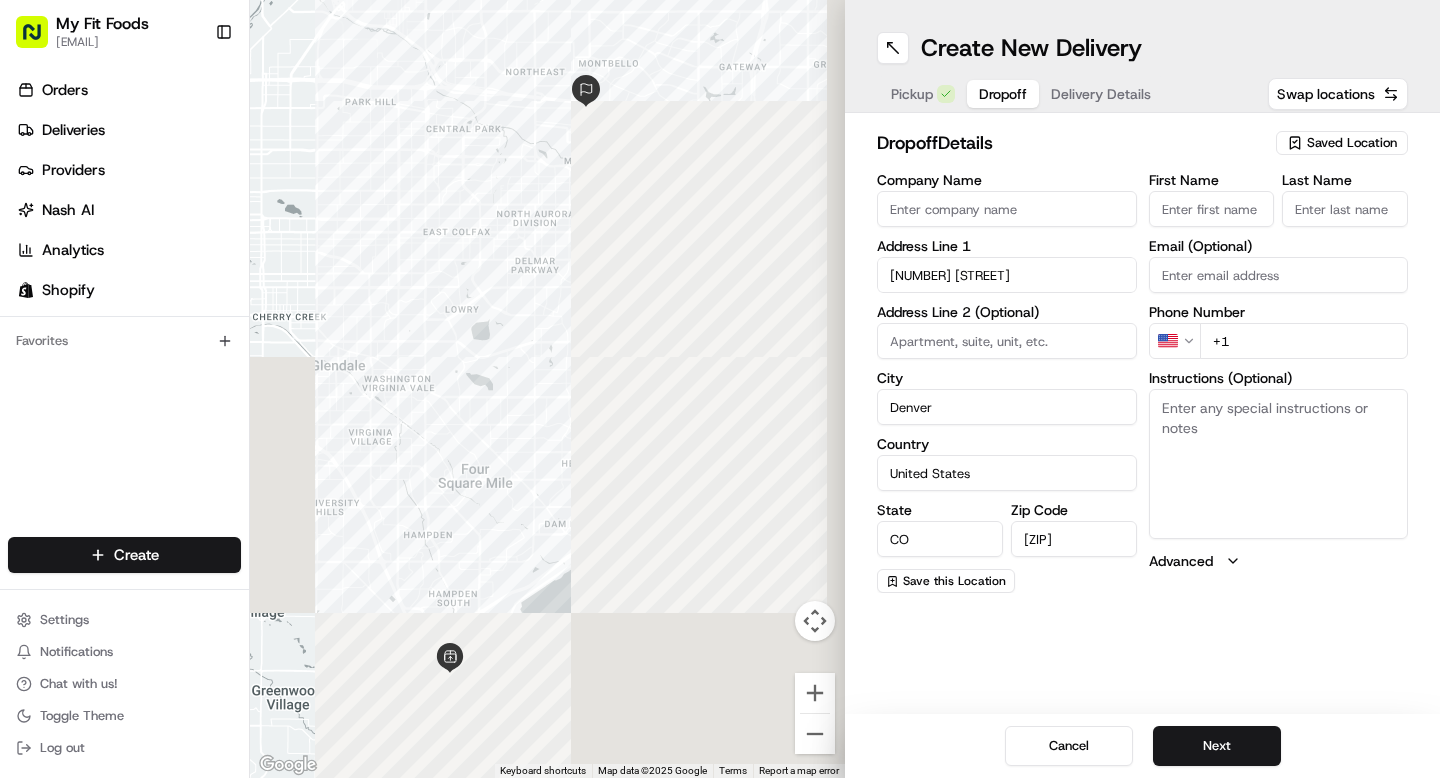 click on "First Name" at bounding box center [1212, 209] 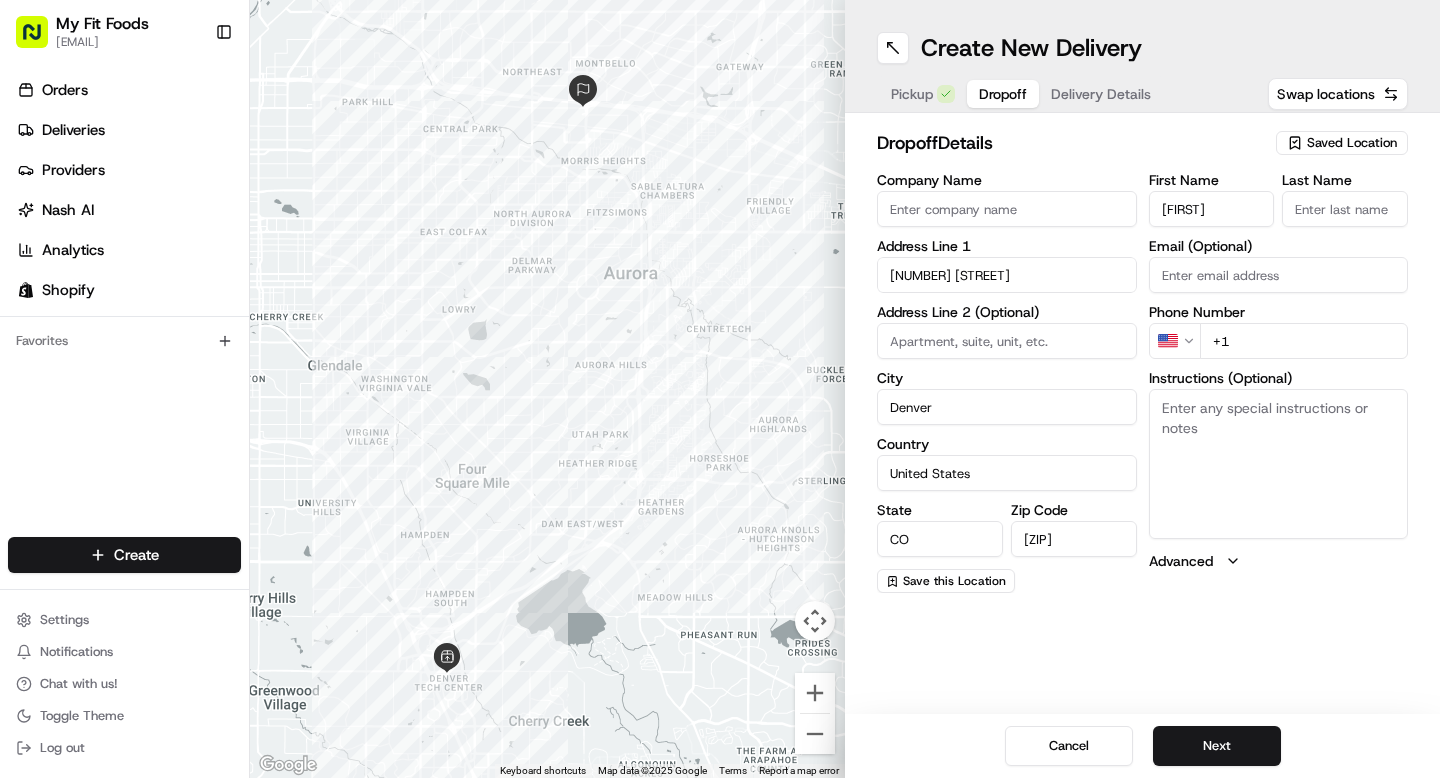 type on "[FIRST]" 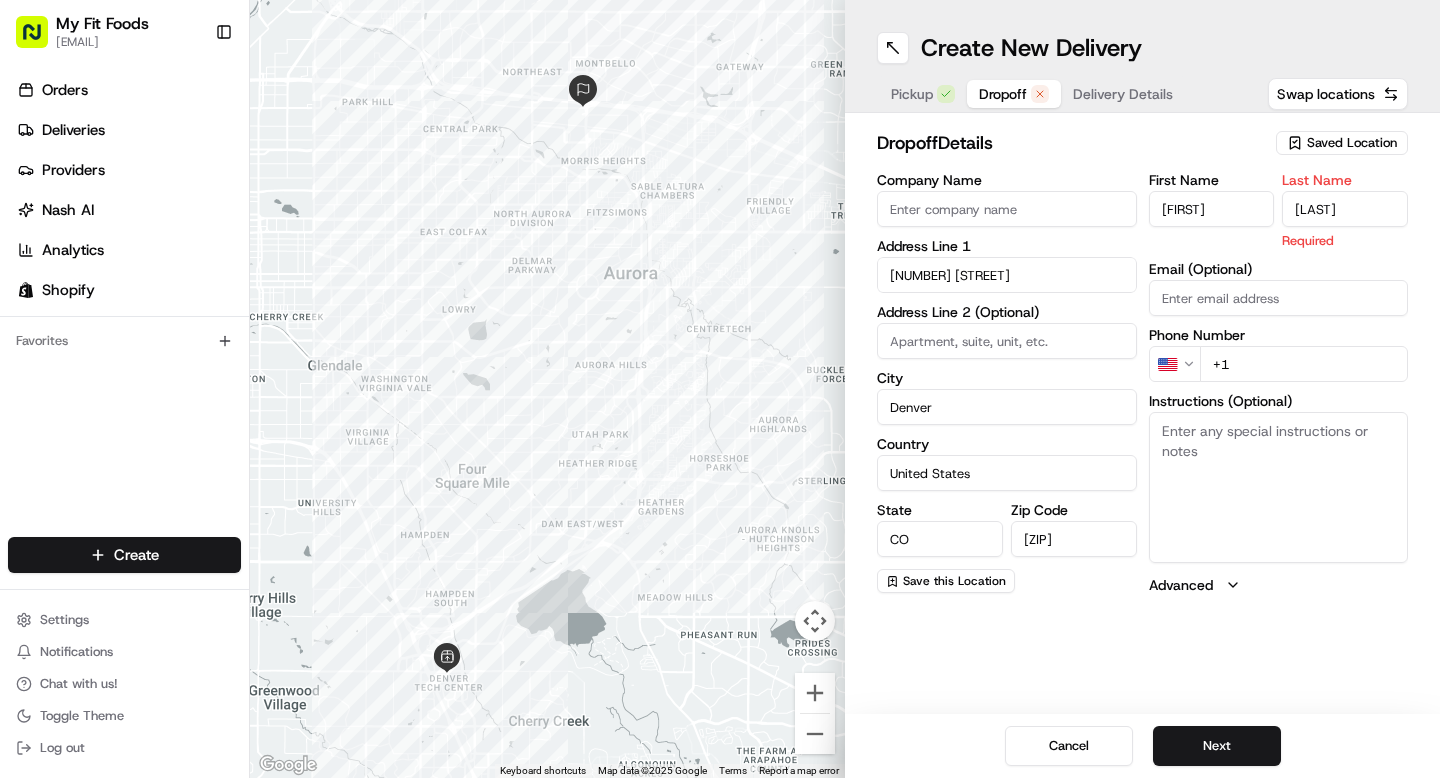 type on "[LAST]" 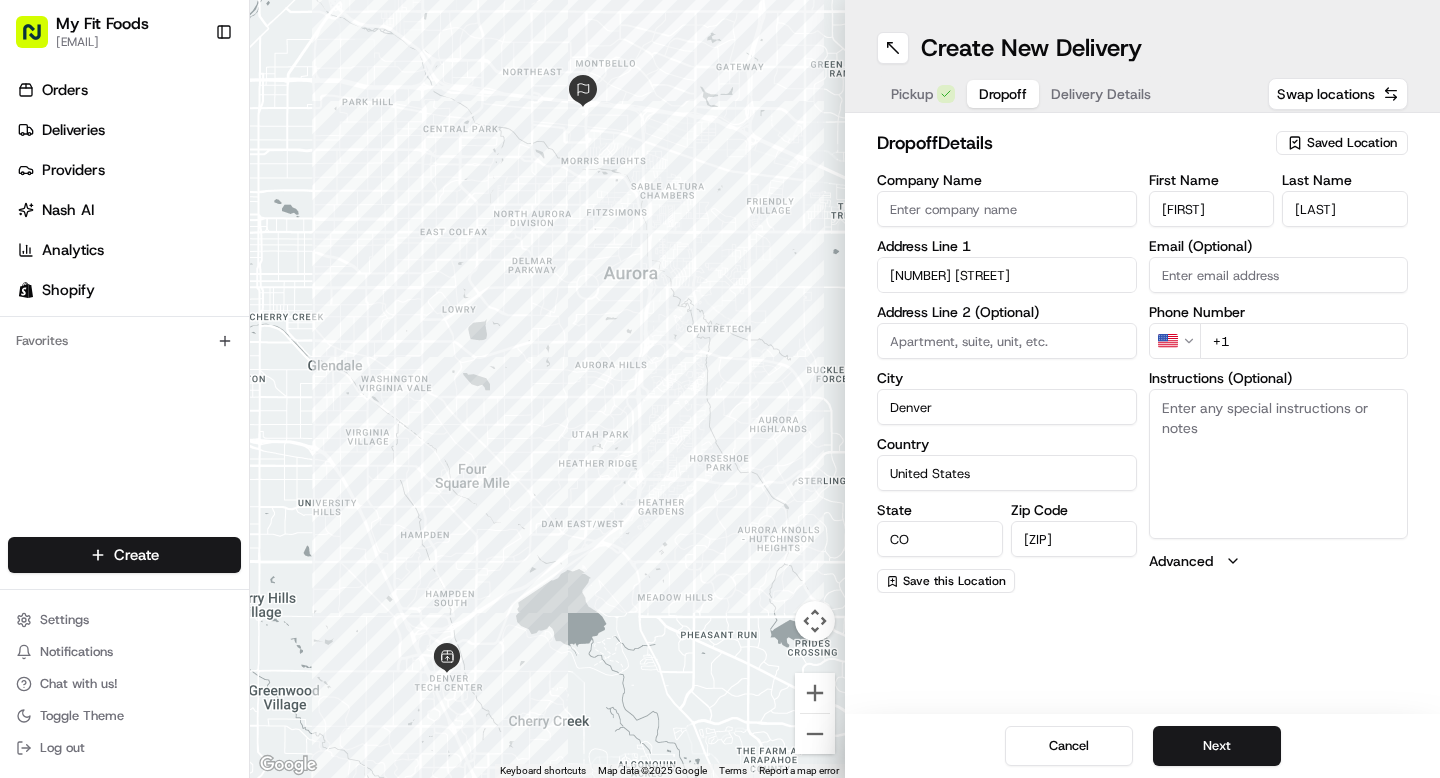 click on "Instructions (Optional)" at bounding box center (1279, 464) 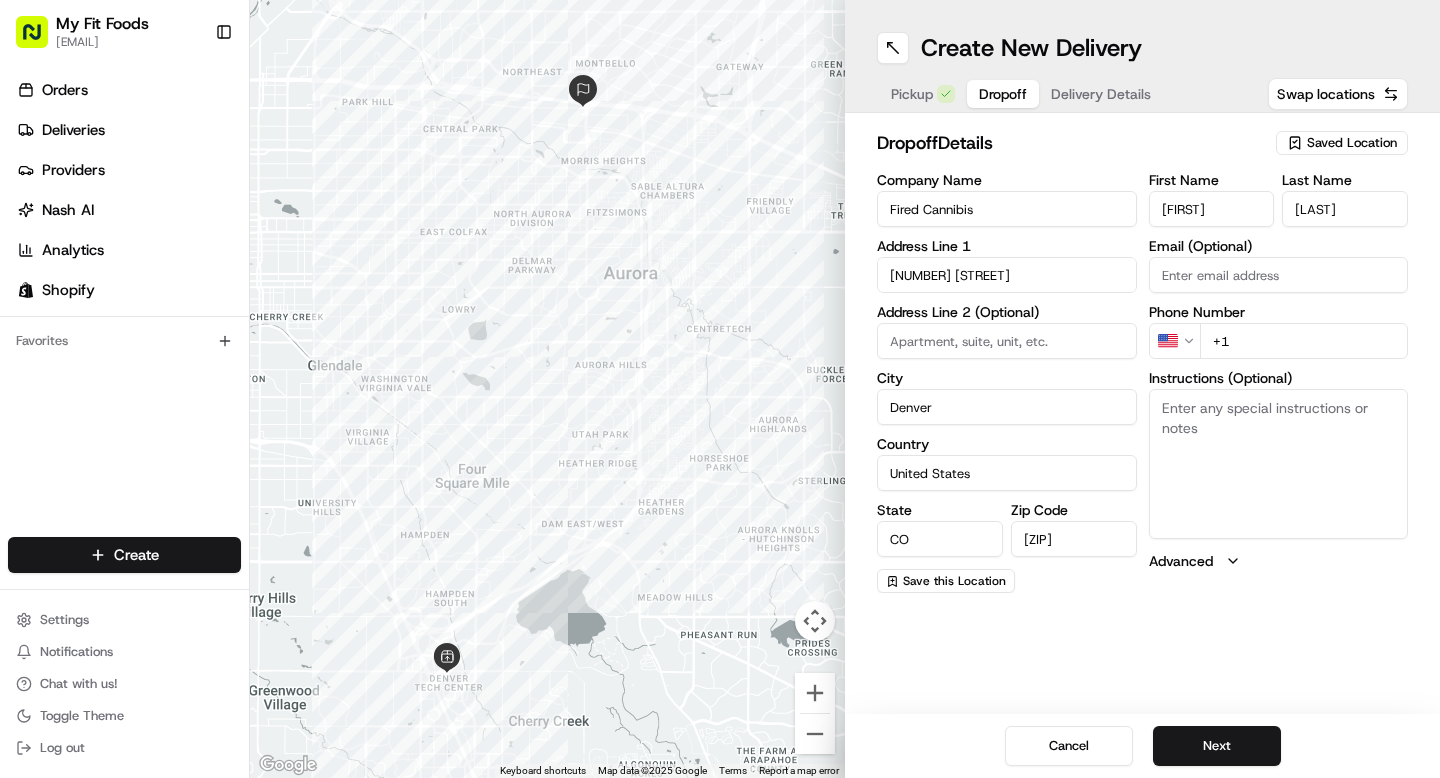type on "Fired Cannibis" 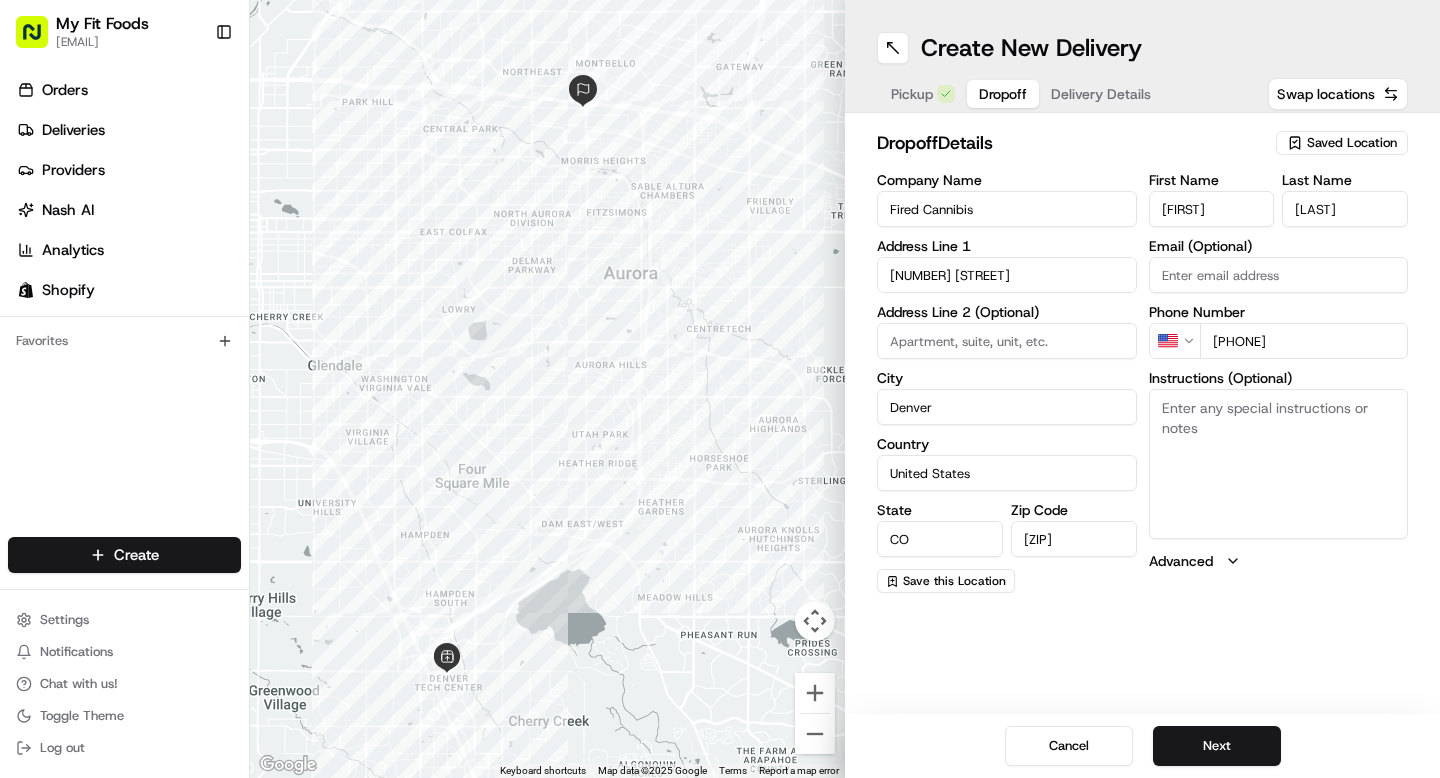 type on "[PHONE]" 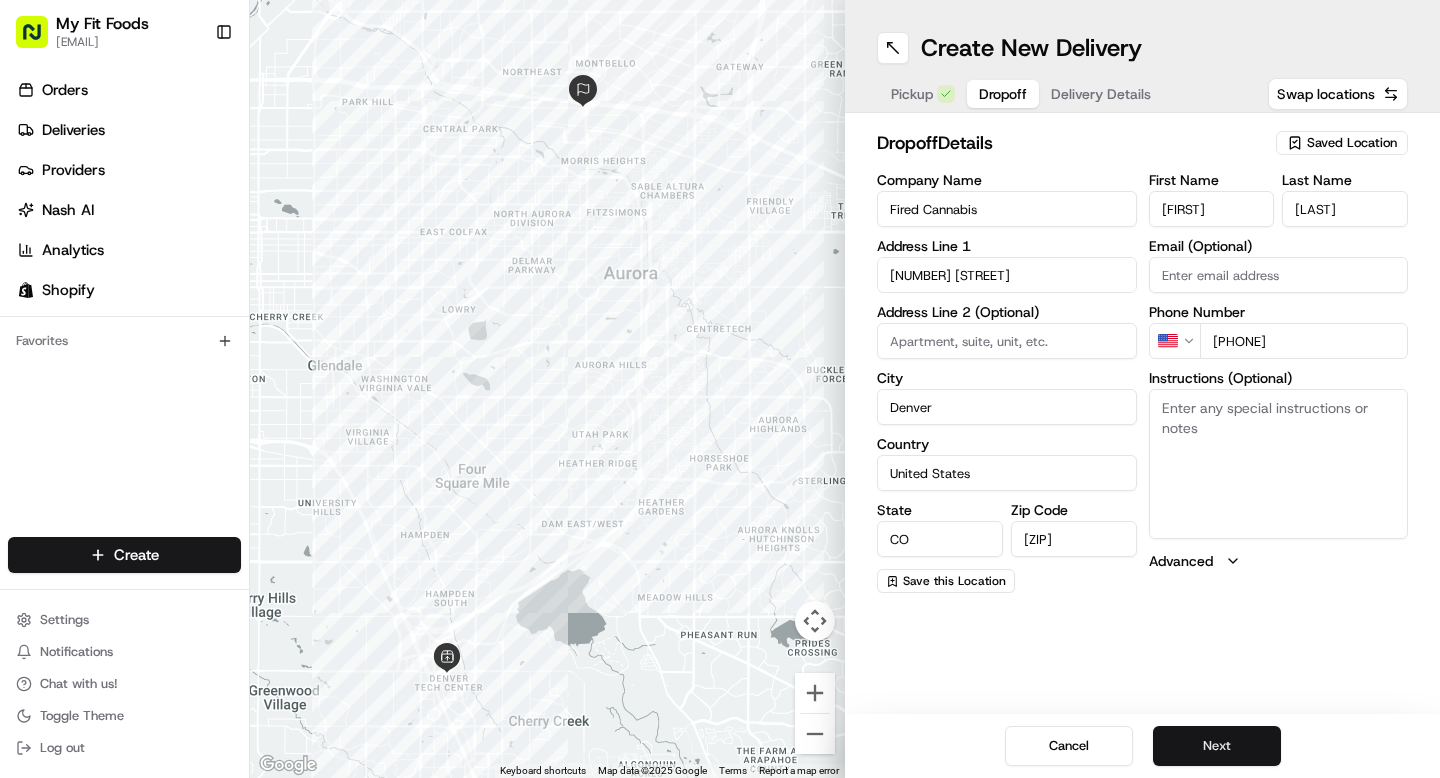 type on "Fired Cannabis" 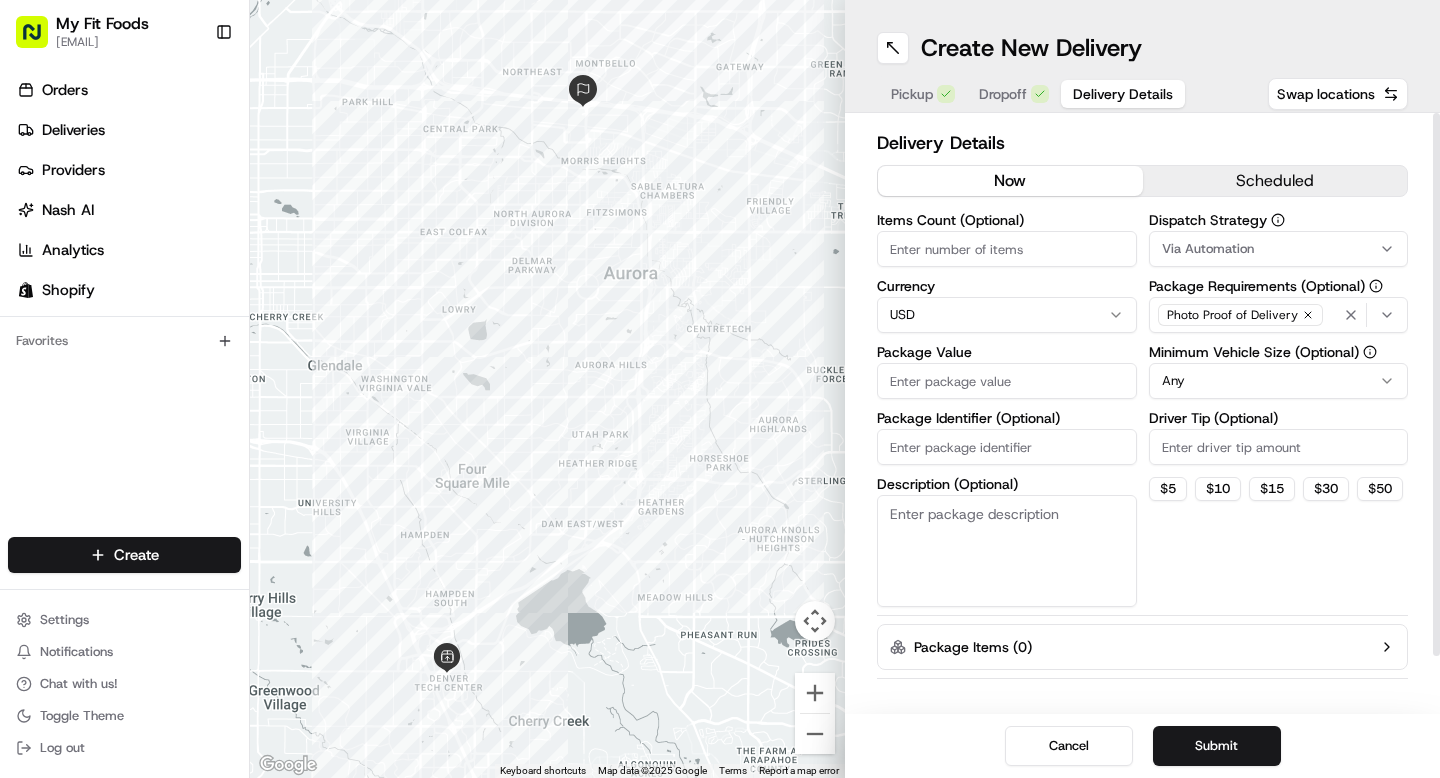 click on "Items Count (Optional)" at bounding box center (1007, 249) 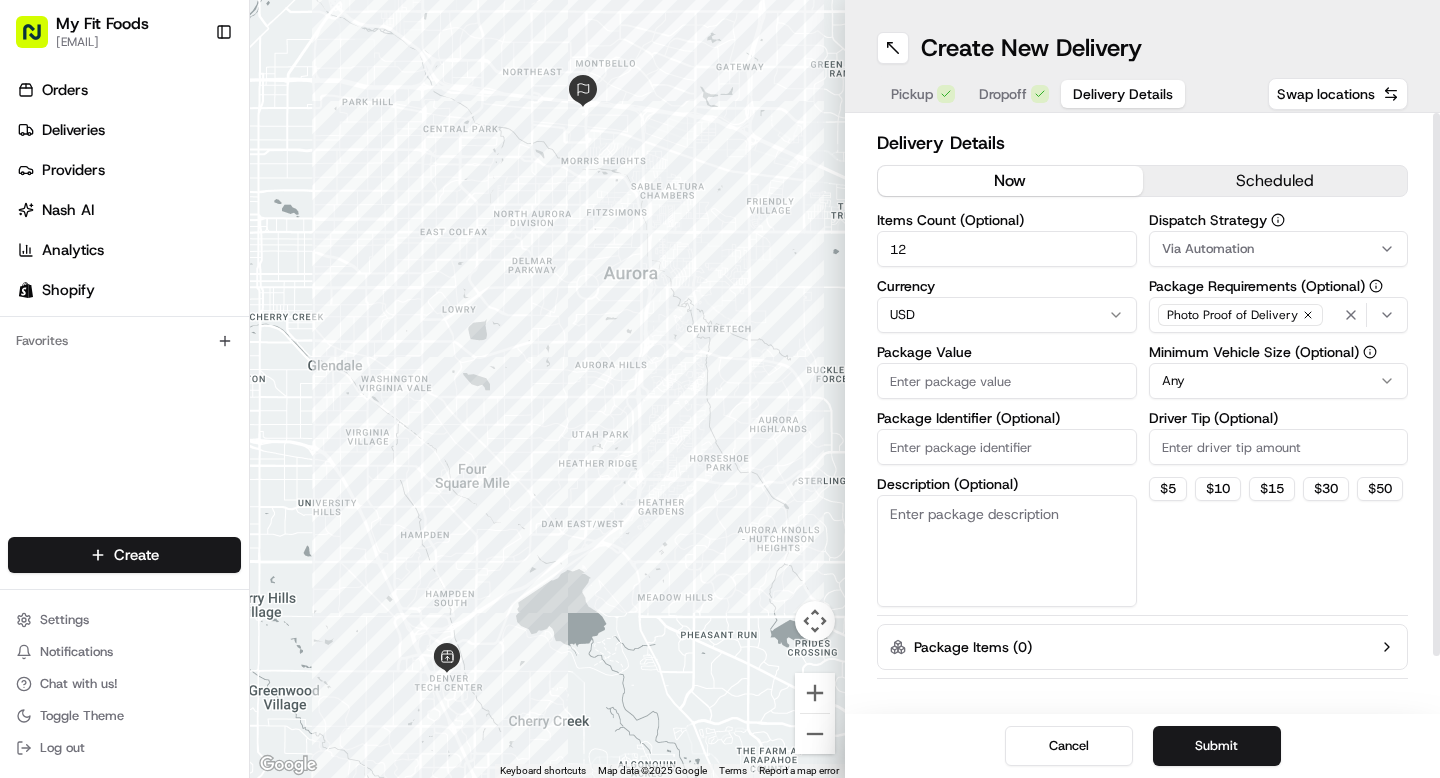 type on "12" 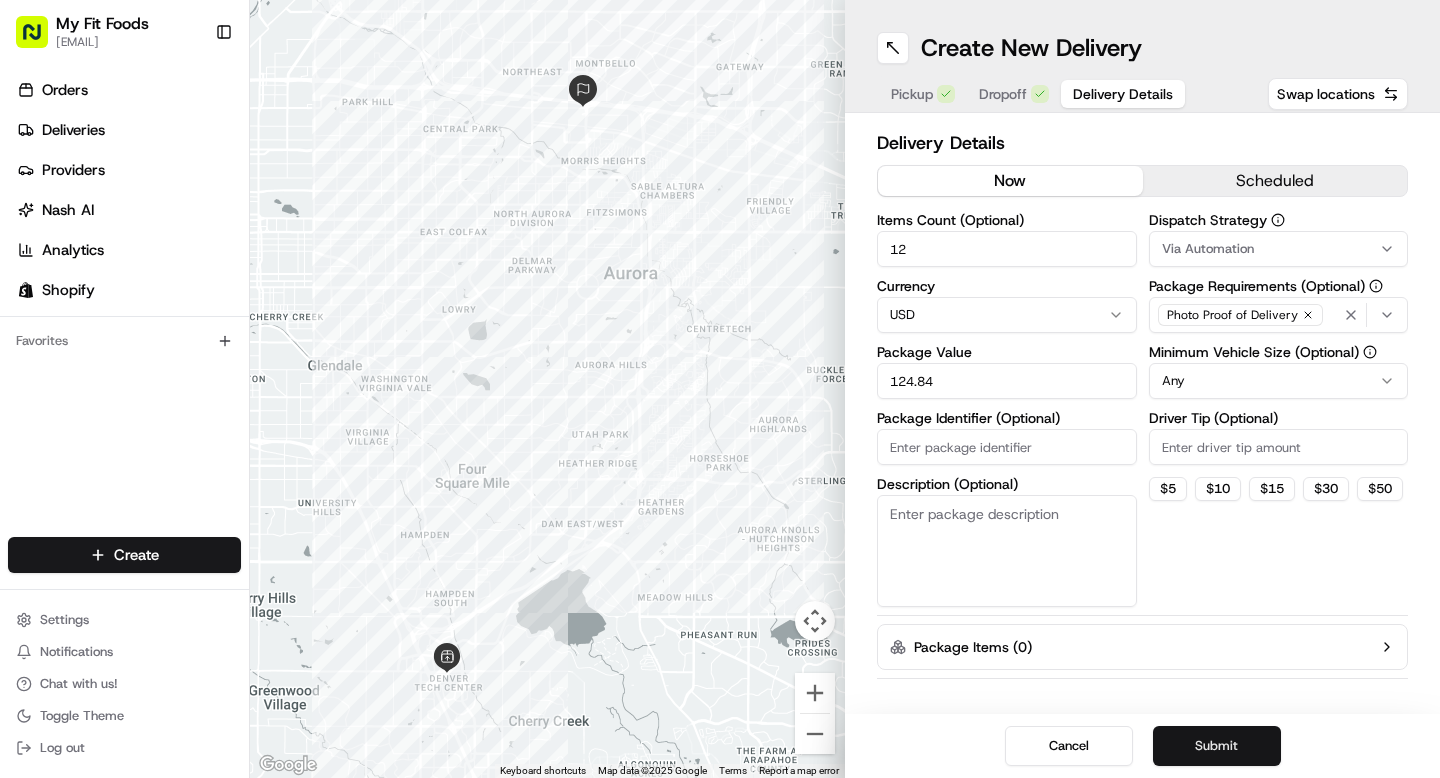 type on "124.84" 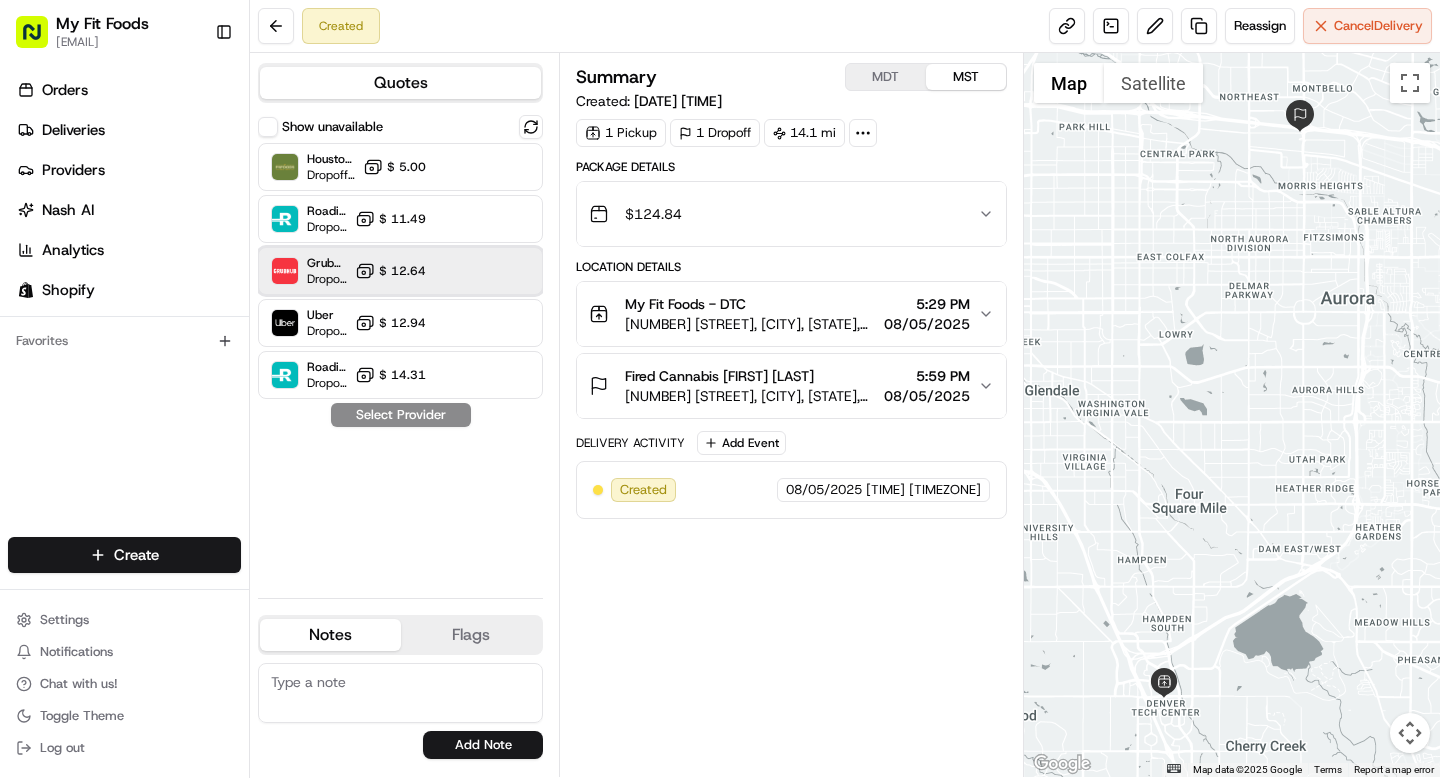 click at bounding box center [482, 271] 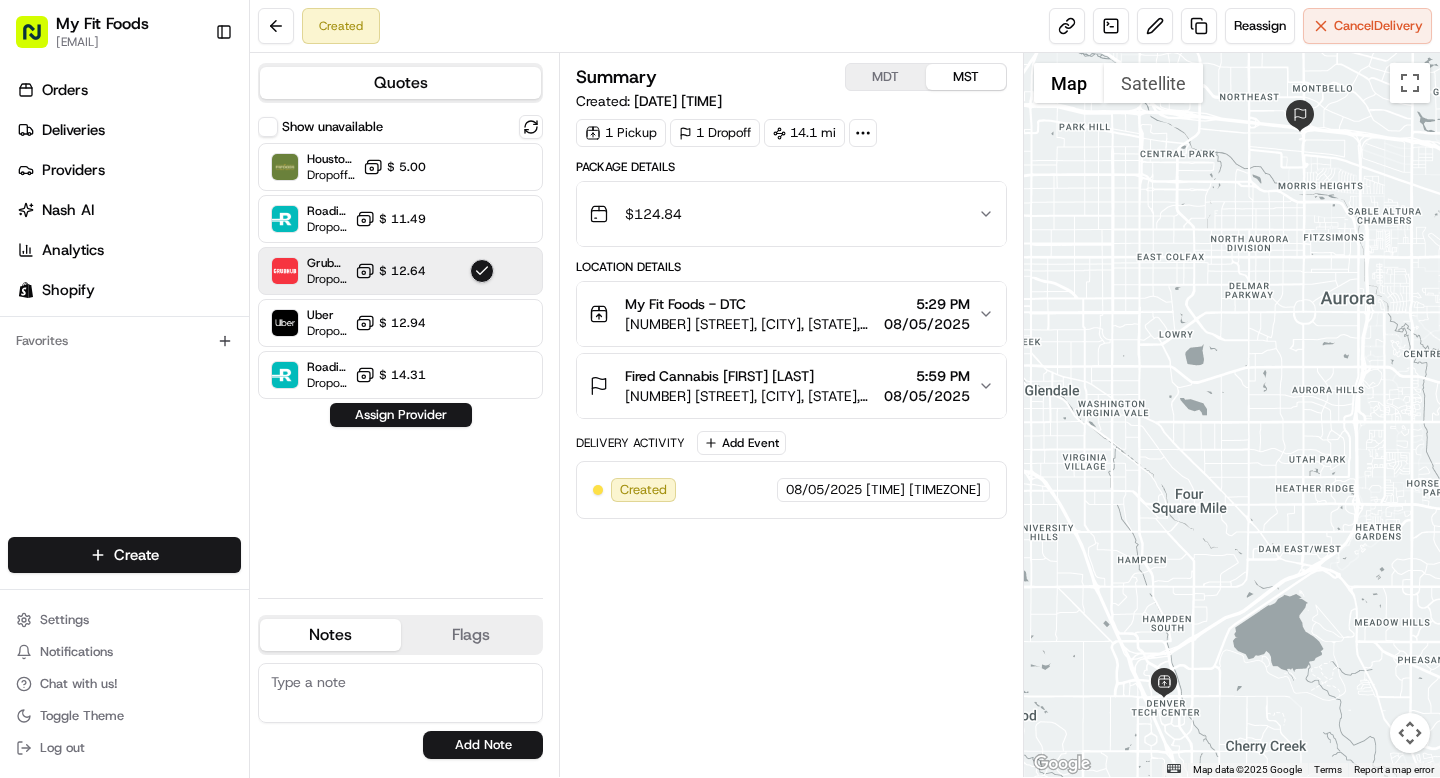 click 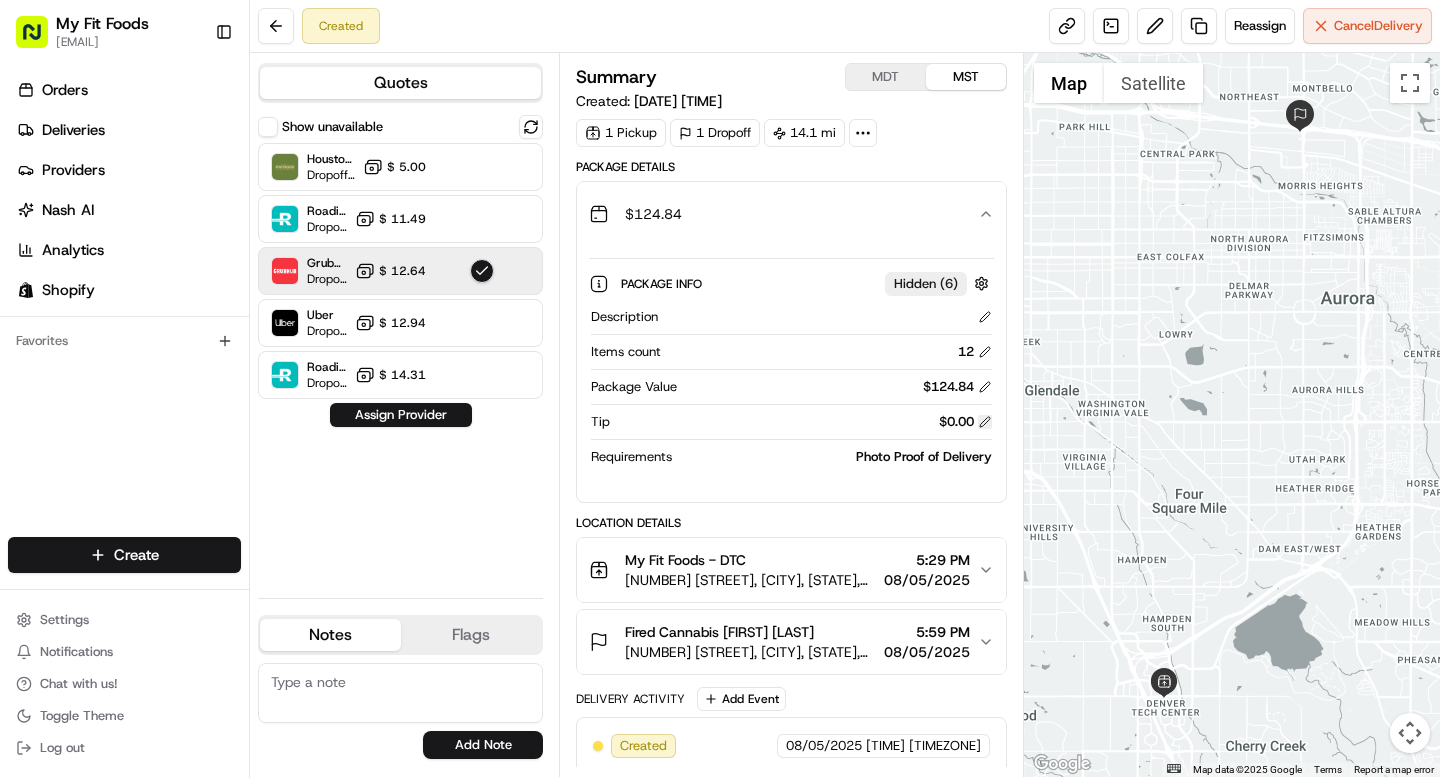 click at bounding box center [985, 422] 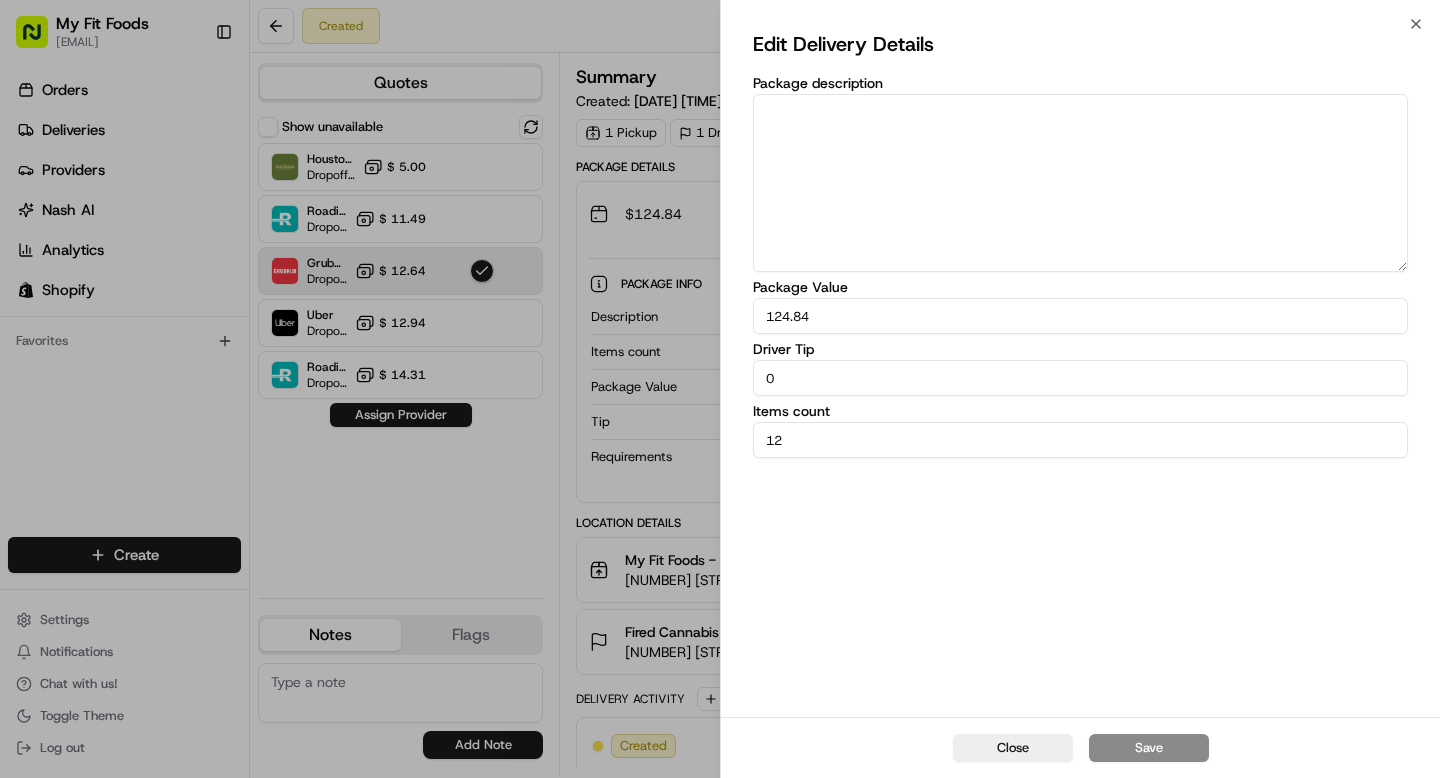 click on "0" at bounding box center [1080, 378] 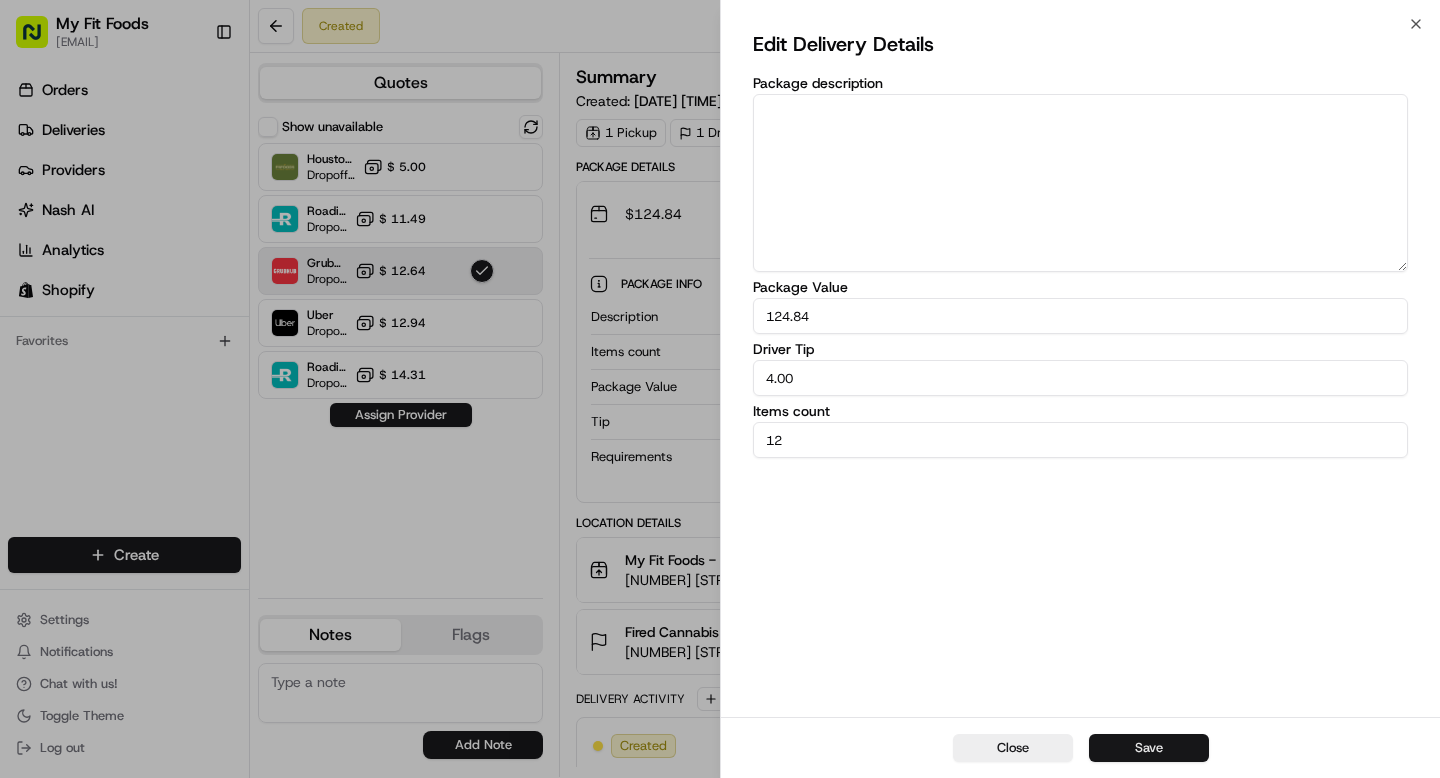 type on "4.00" 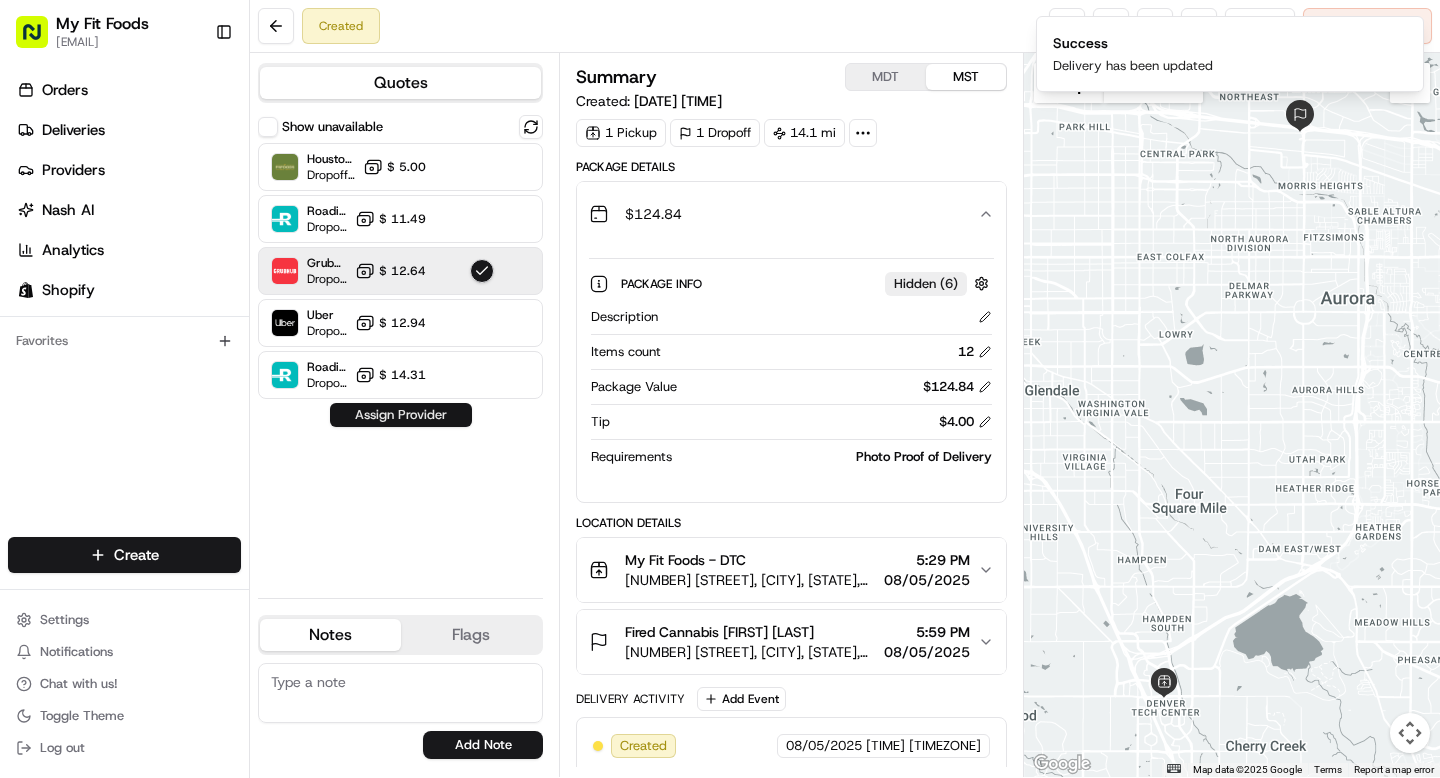 click on "Assign Provider" at bounding box center (401, 415) 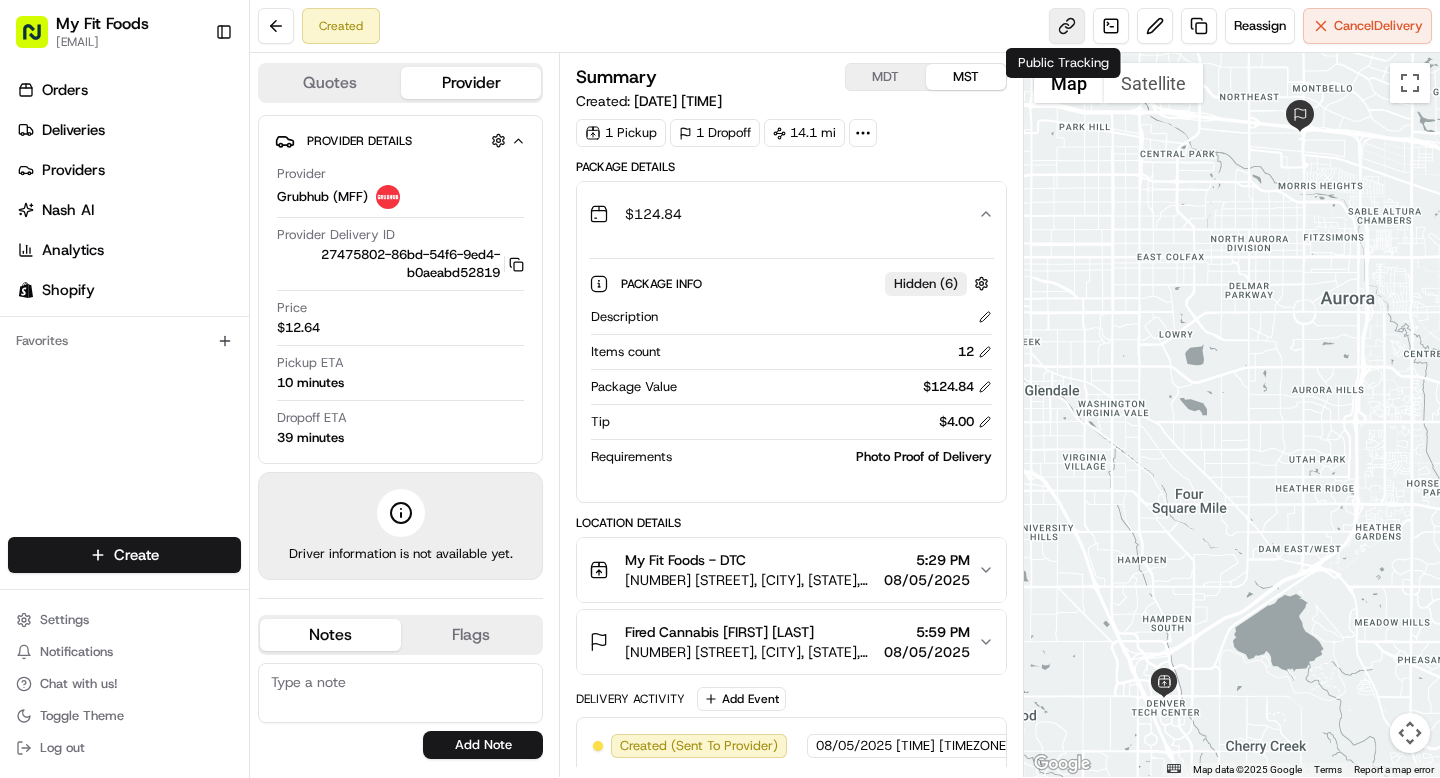 click at bounding box center (1067, 26) 